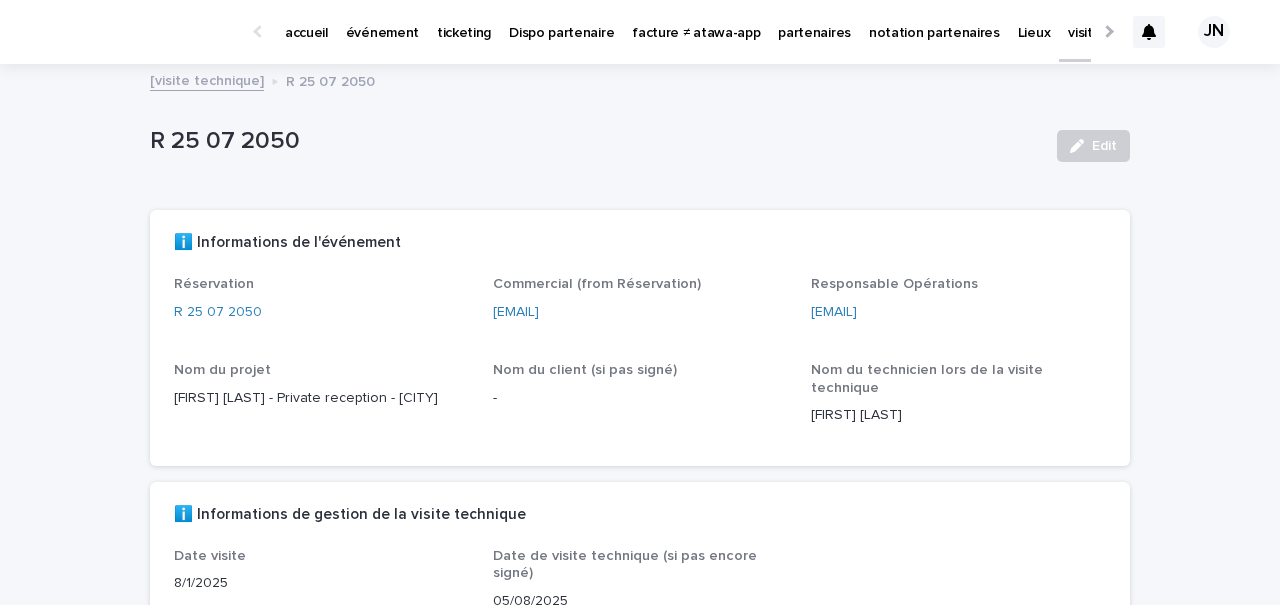 scroll, scrollTop: 0, scrollLeft: 0, axis: both 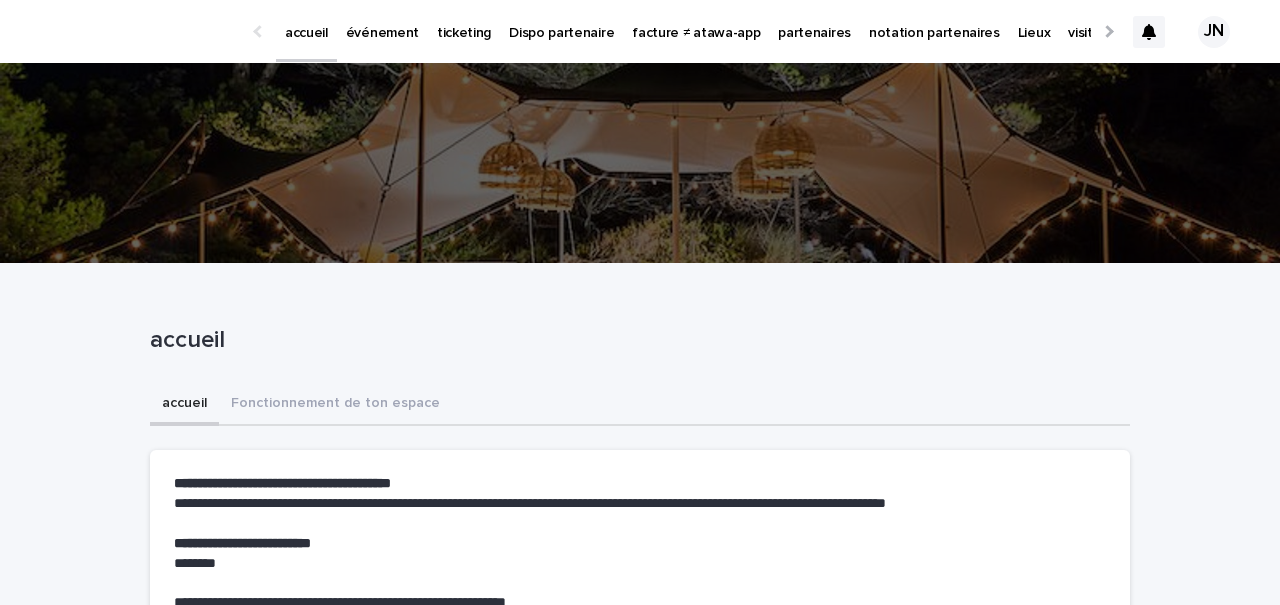 click on "événement" at bounding box center (382, 21) 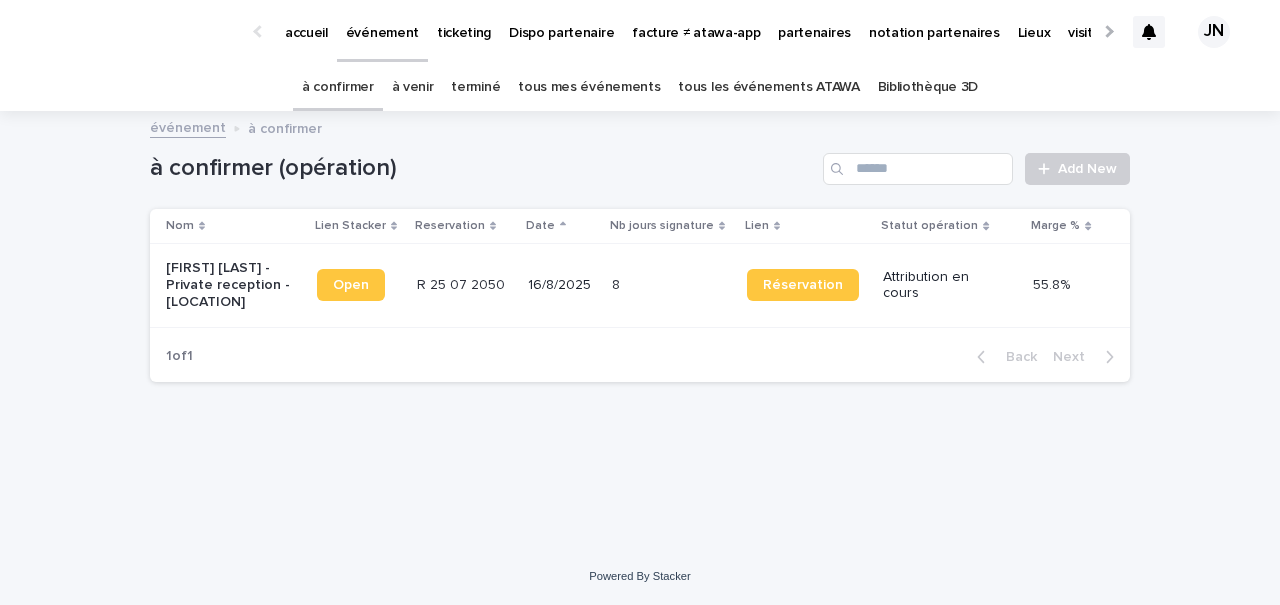 click on "terminé" at bounding box center (475, 87) 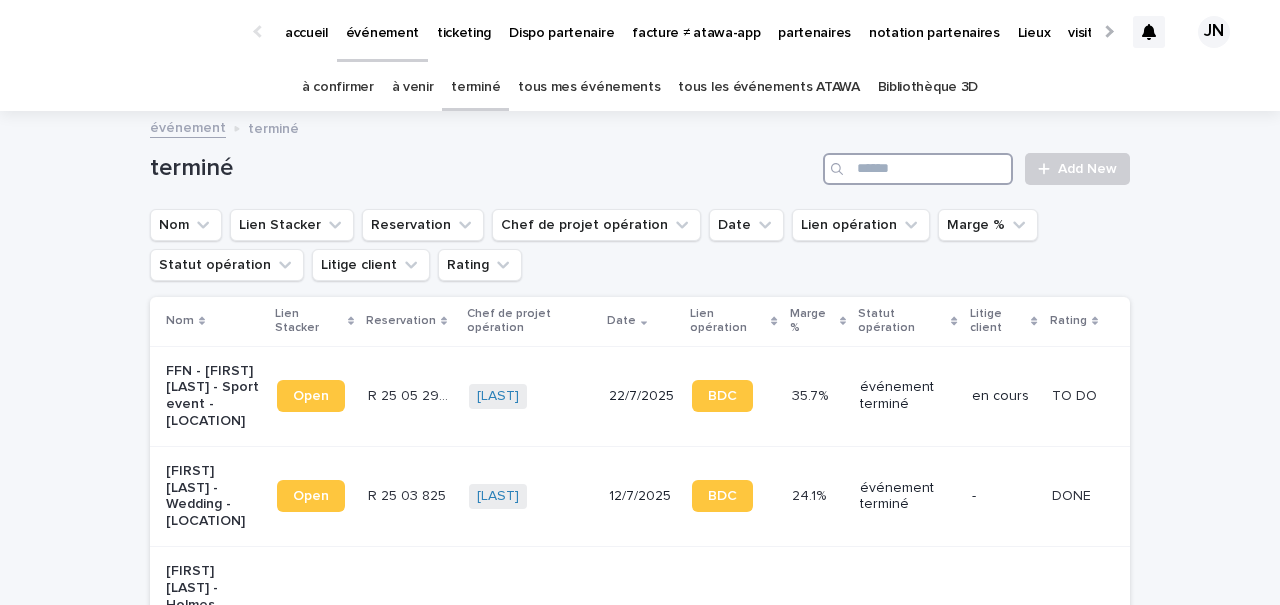 click at bounding box center (918, 169) 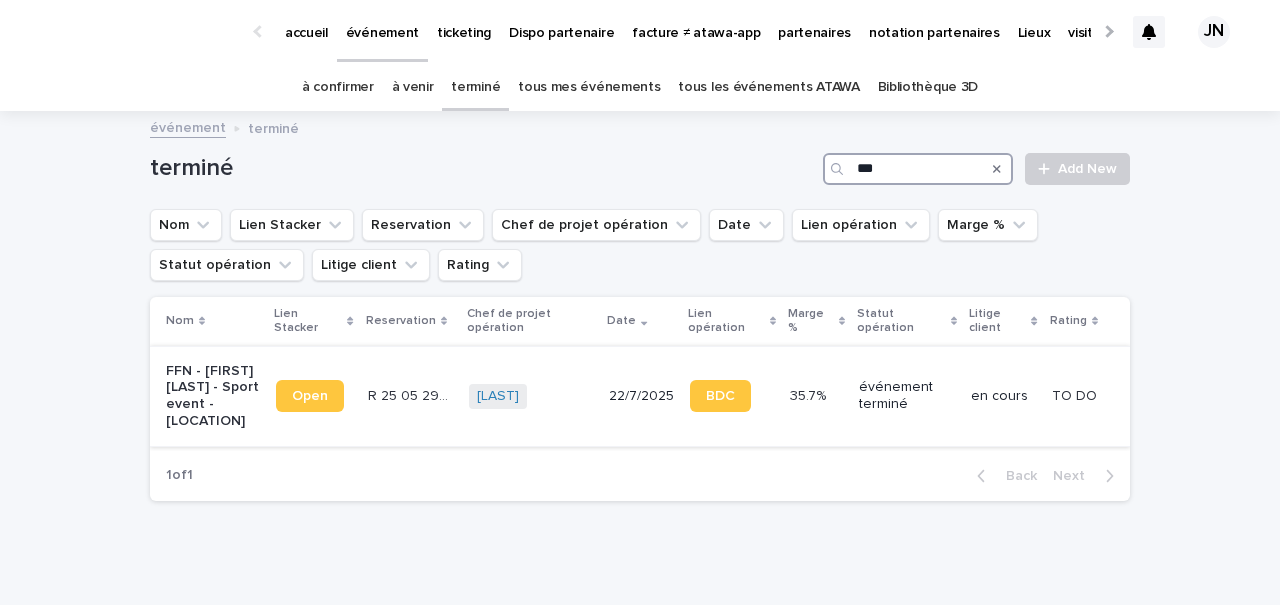 type on "***" 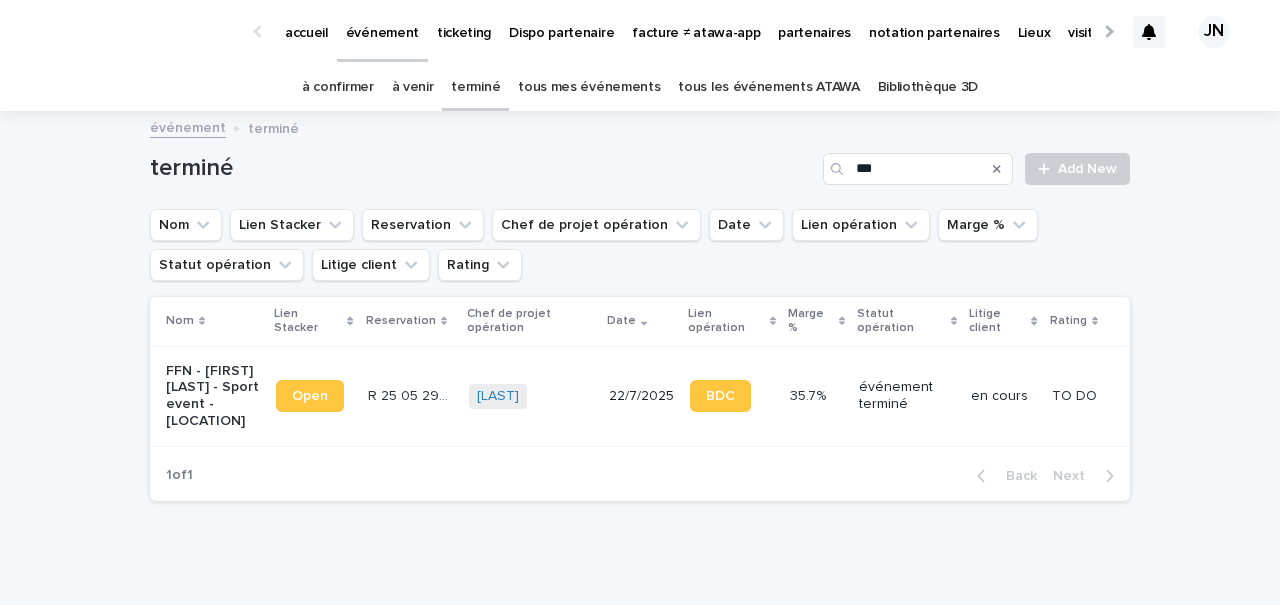 click on "R 25 05 2908 R 25 05 2908" at bounding box center [410, 396] 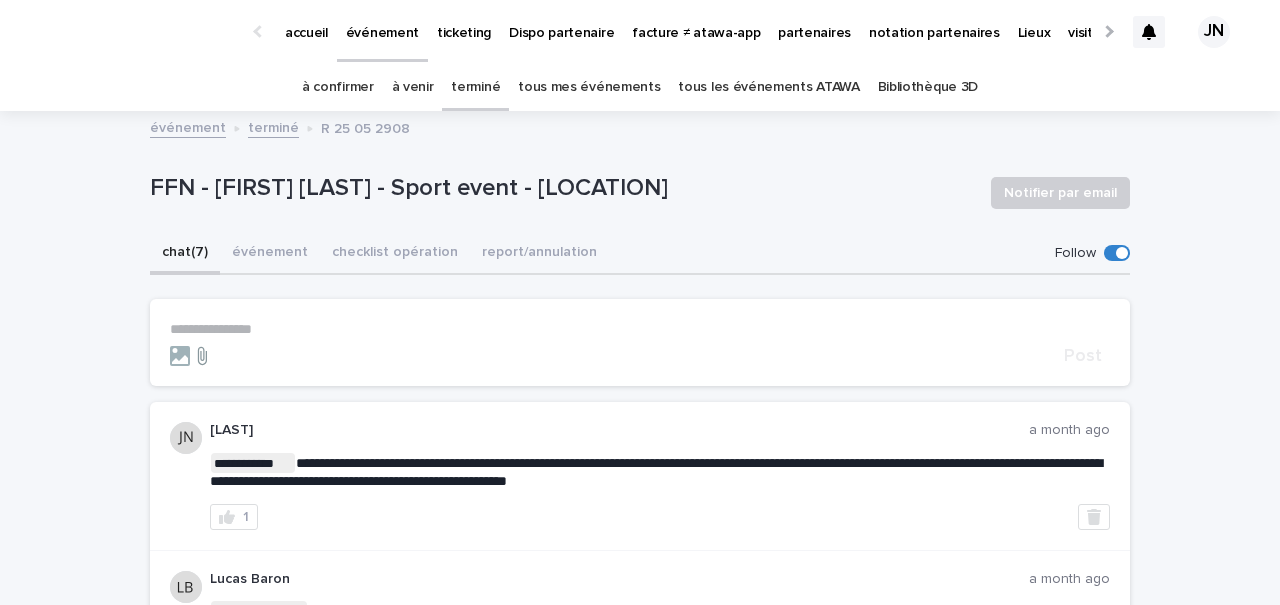 click 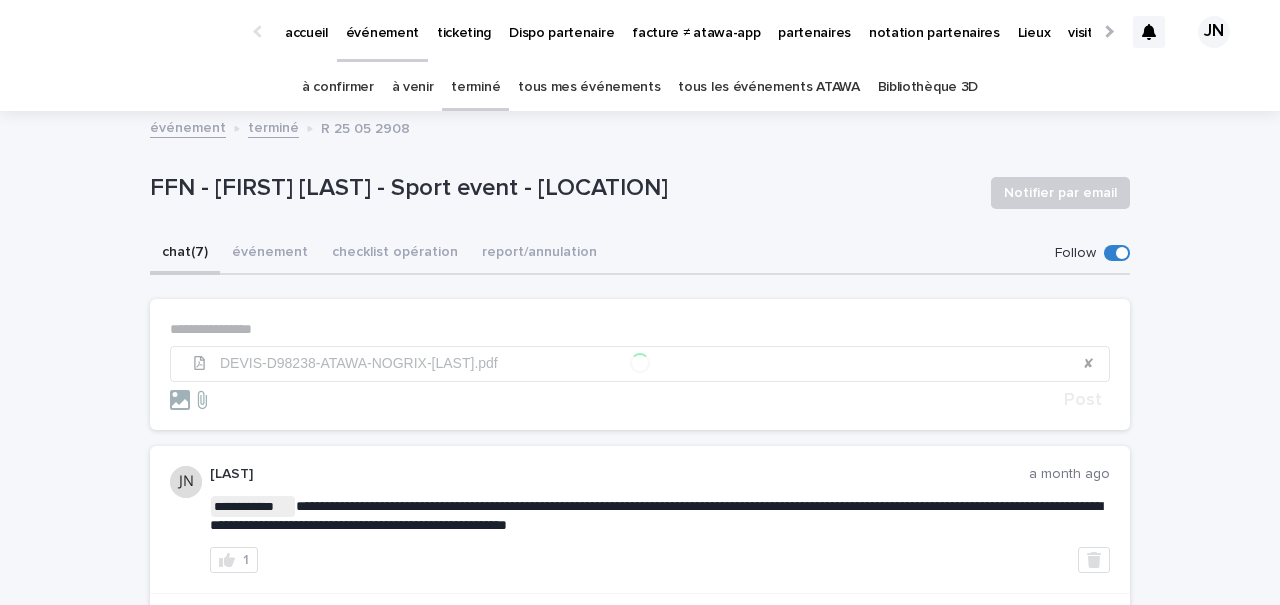 click on "**********" at bounding box center [640, 329] 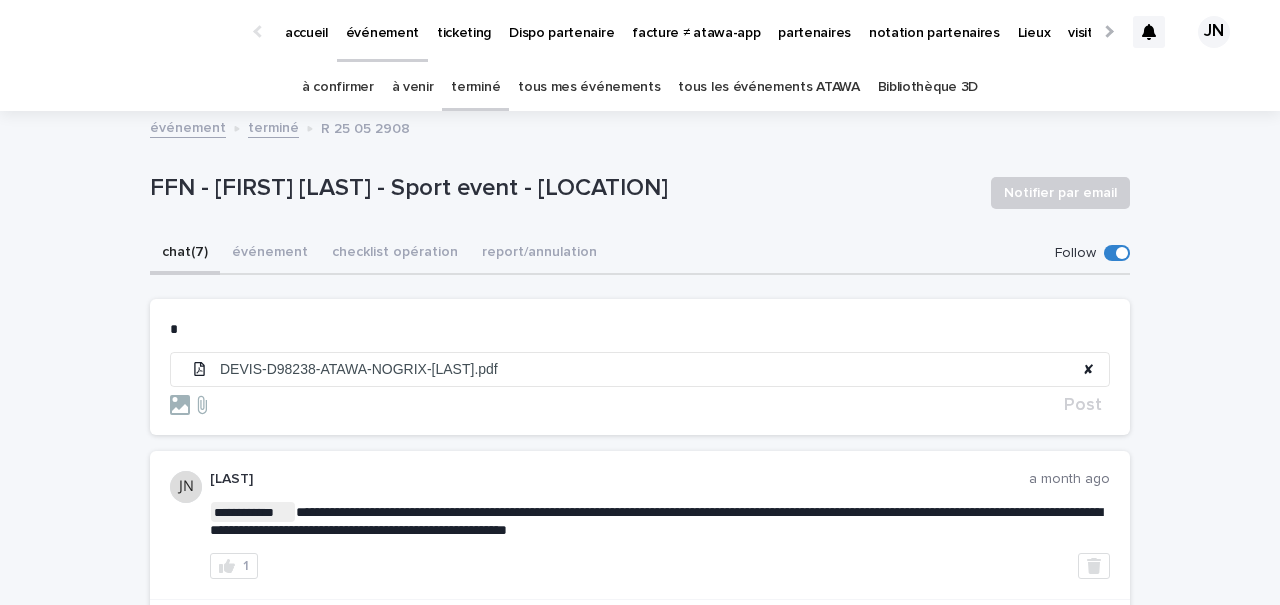 type 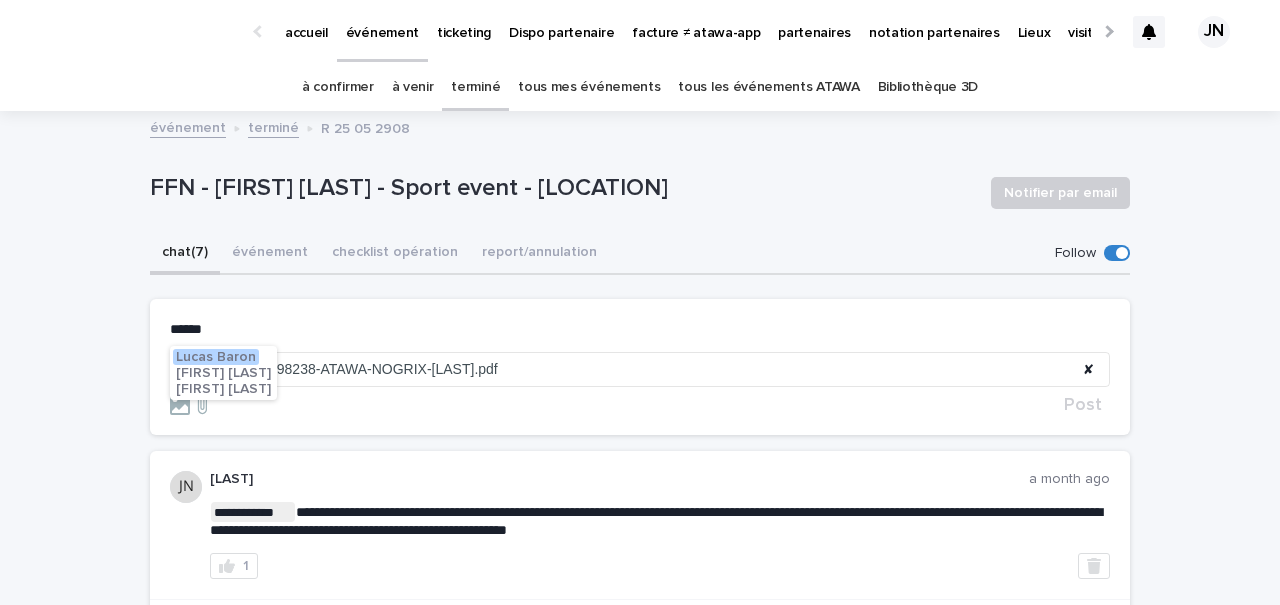 click on "Lucas Baron" at bounding box center [216, 357] 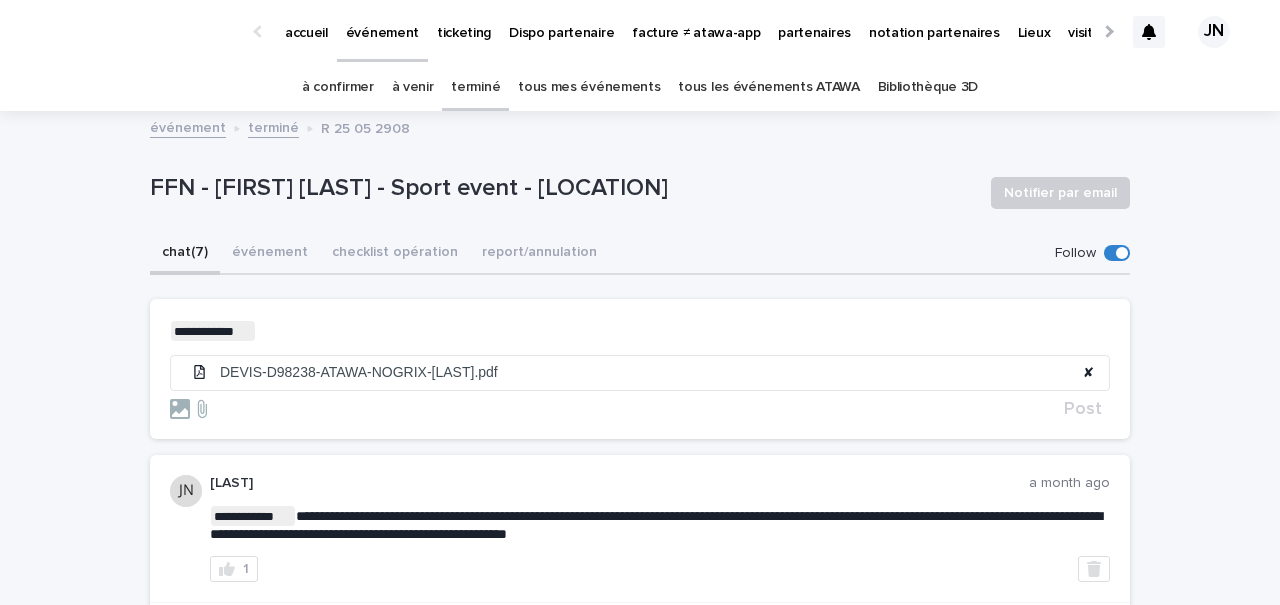 click on "**********" at bounding box center (640, 331) 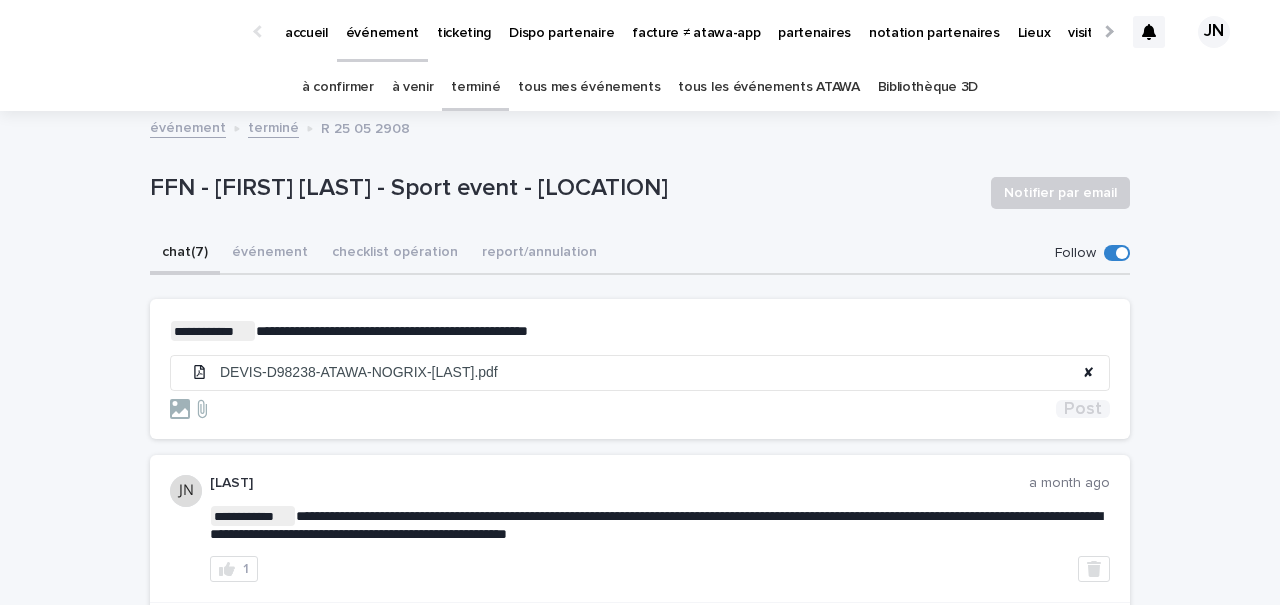 click on "Post" at bounding box center [1083, 409] 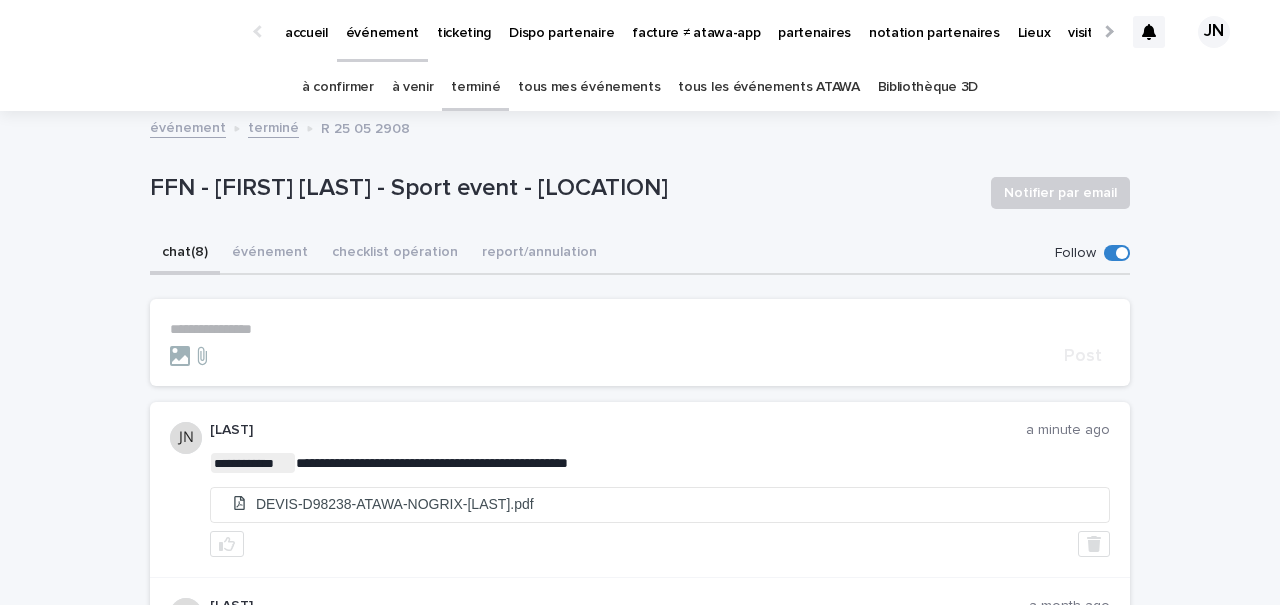 click on "**********" at bounding box center (640, 342) 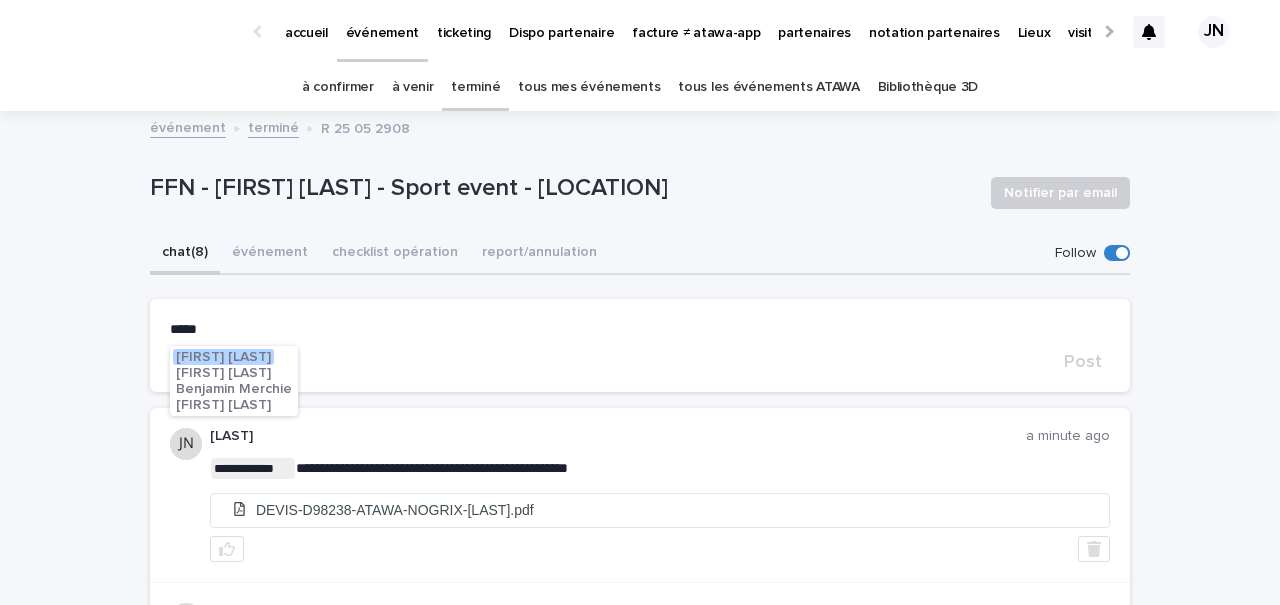click on "Benjamin Merchie" at bounding box center (234, 389) 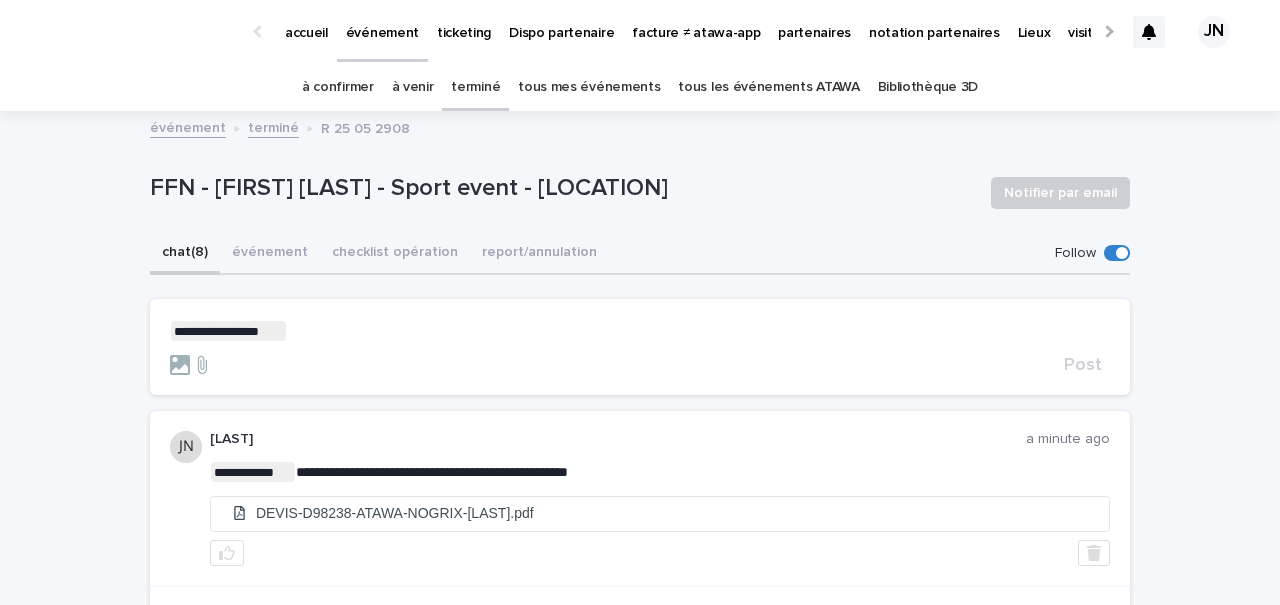 click on "**********" at bounding box center (640, 331) 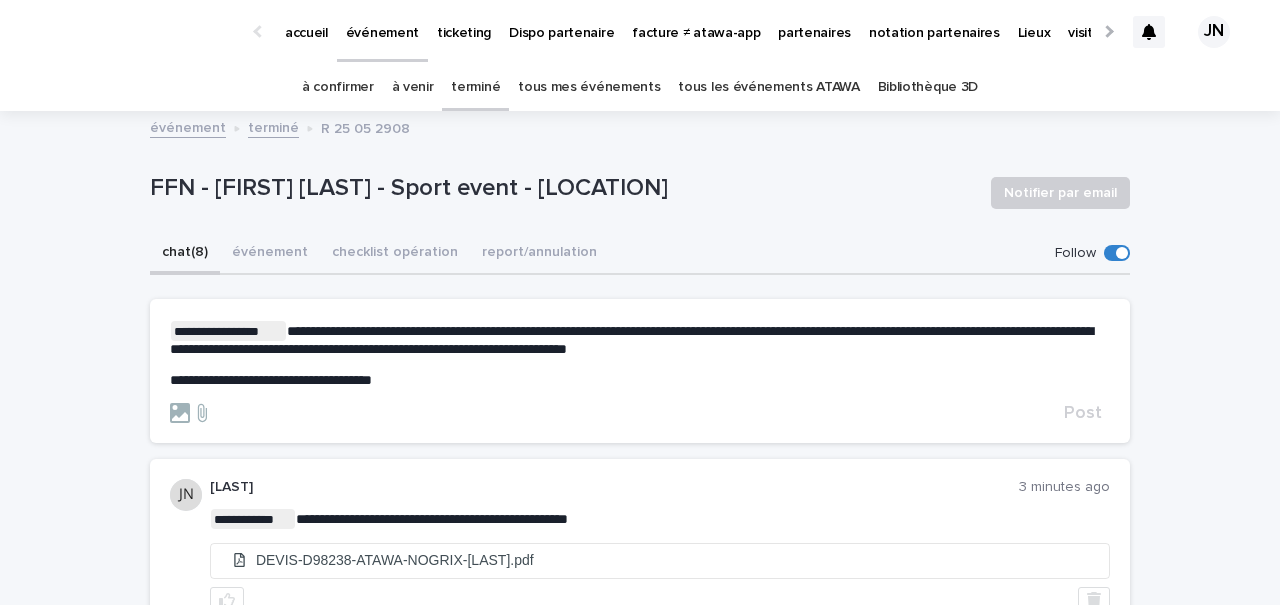 click on "tous mes événements" at bounding box center (589, 87) 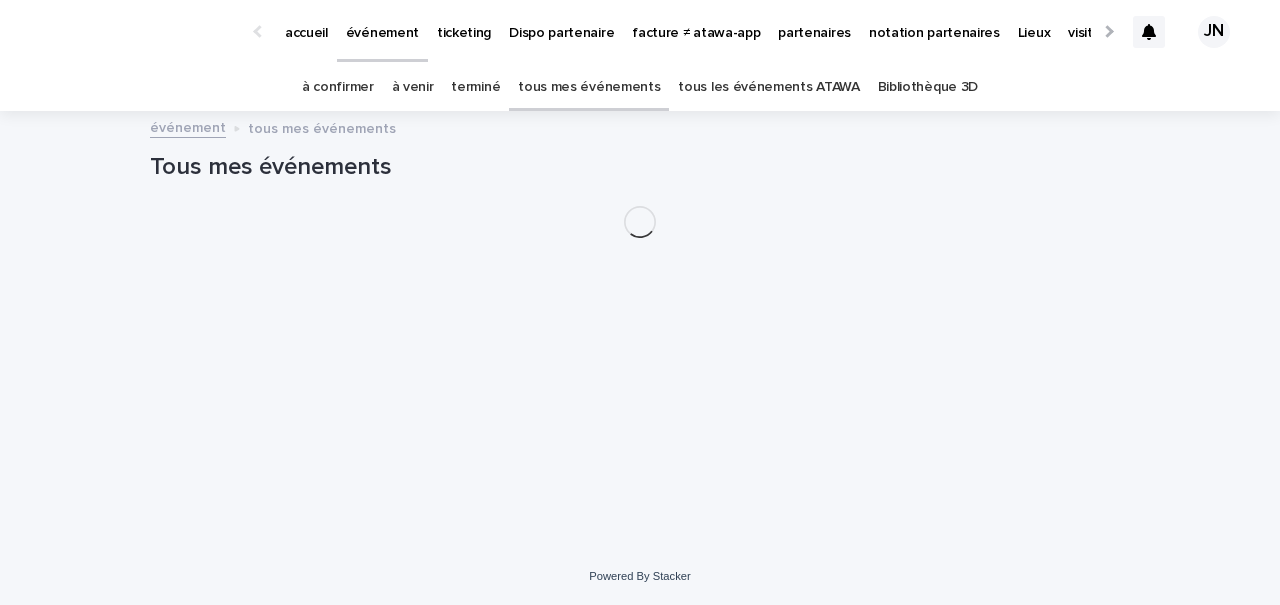 click on "tous les événements ATAWA" at bounding box center (768, 87) 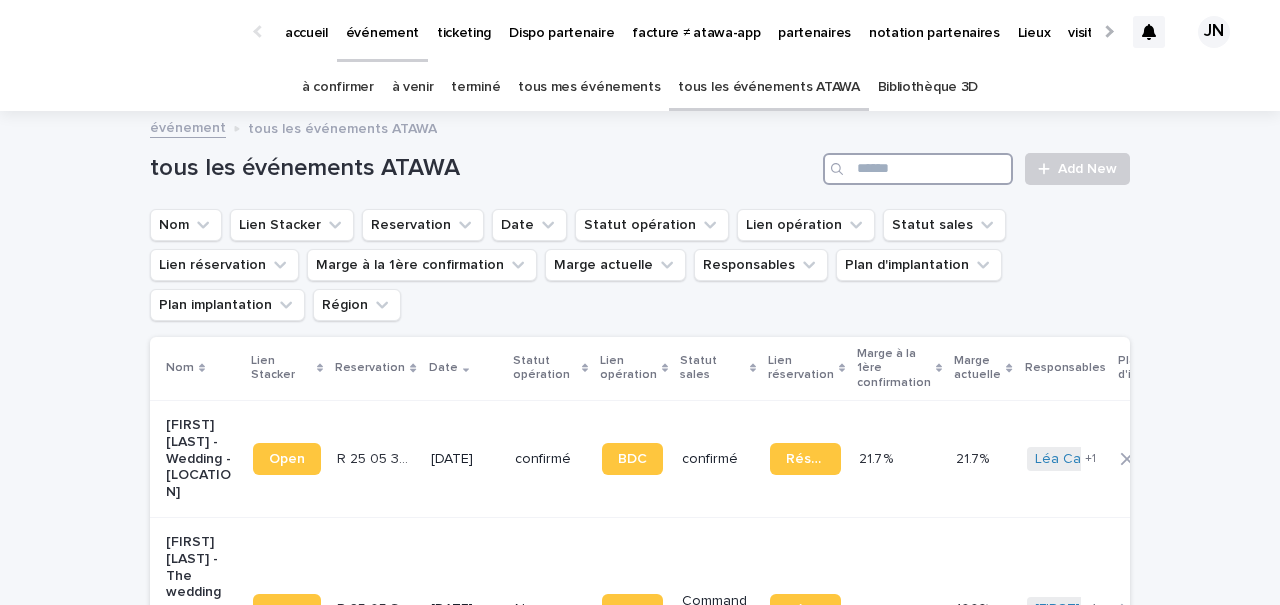 click at bounding box center [918, 169] 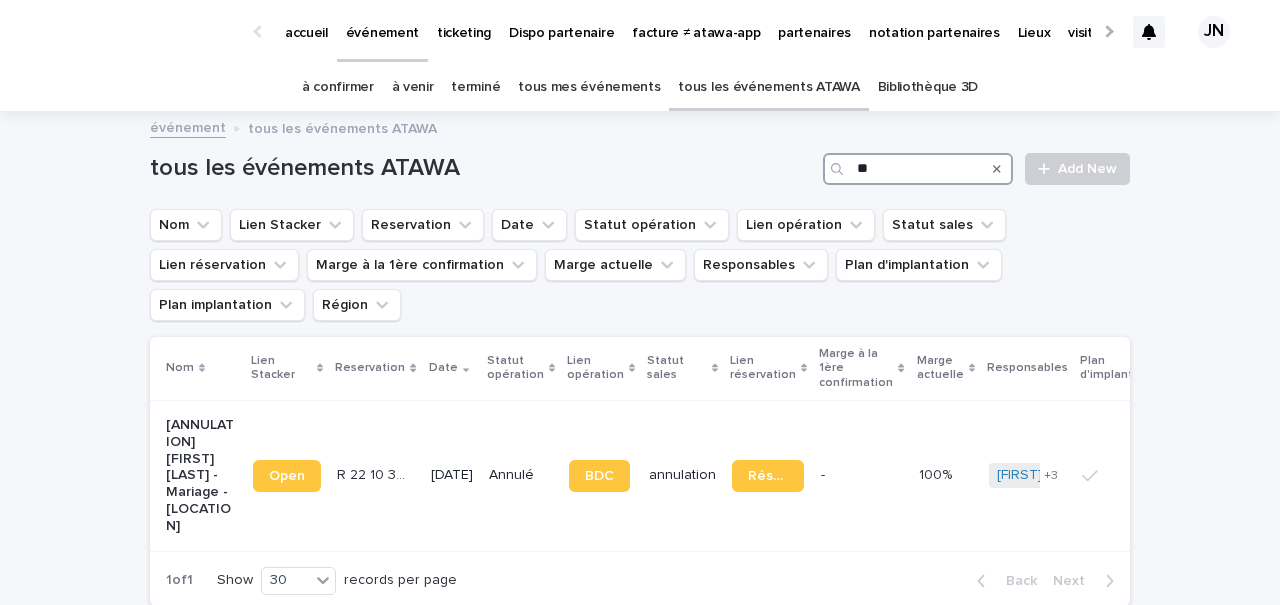 type on "*" 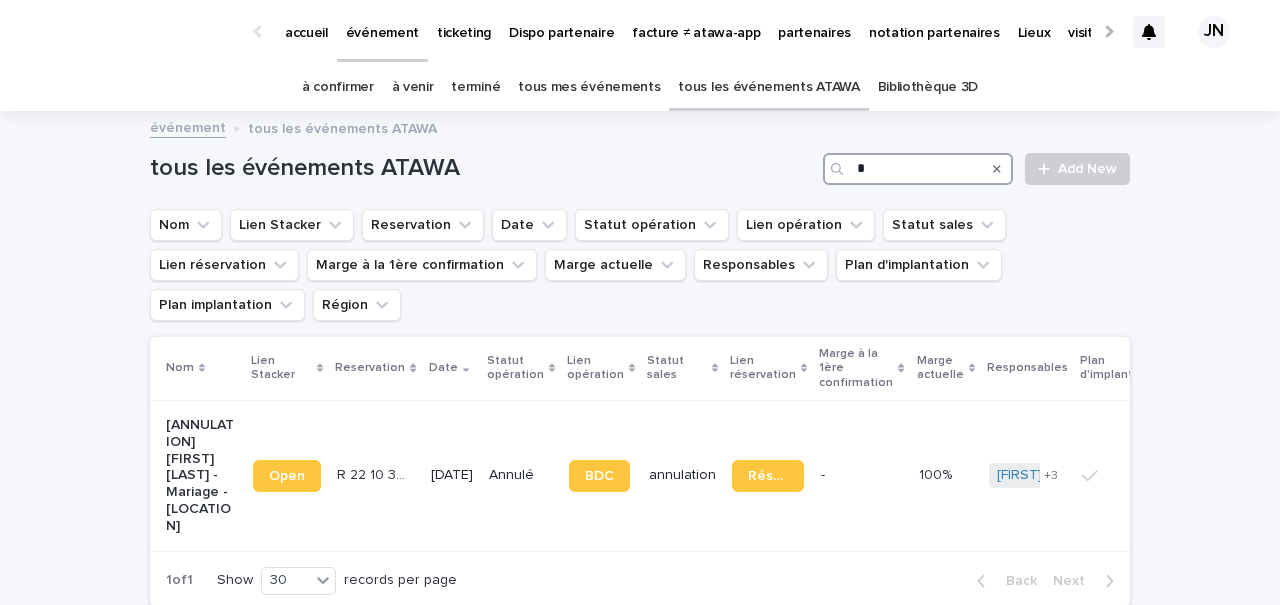 type 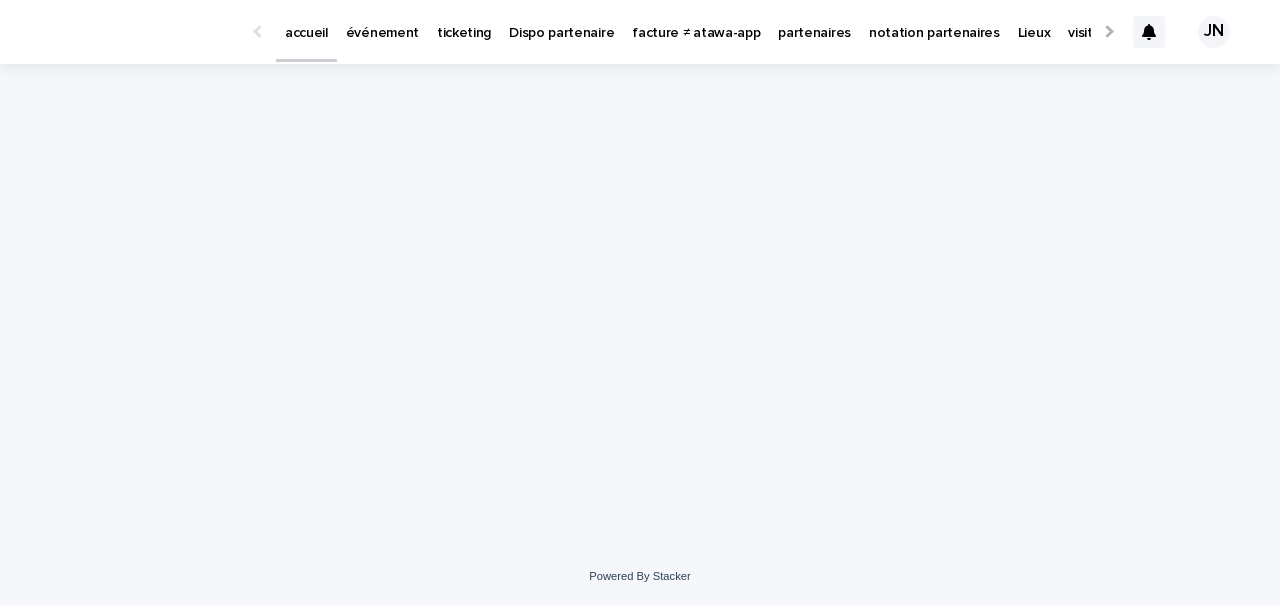 scroll, scrollTop: 0, scrollLeft: 0, axis: both 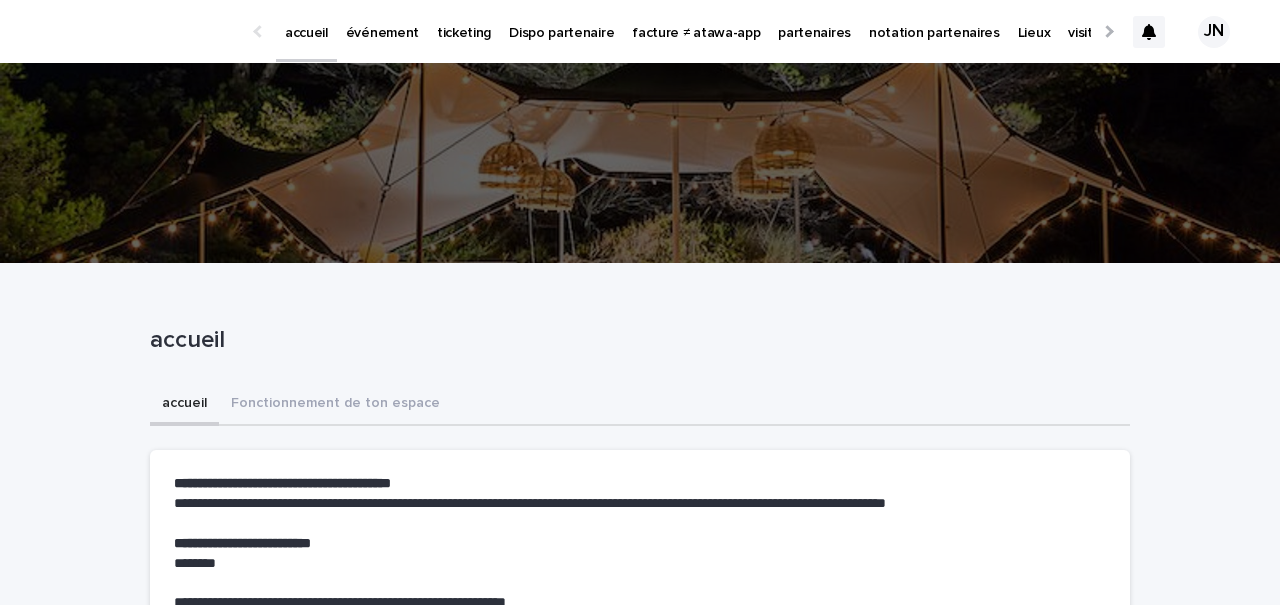 click on "événement" at bounding box center (382, 21) 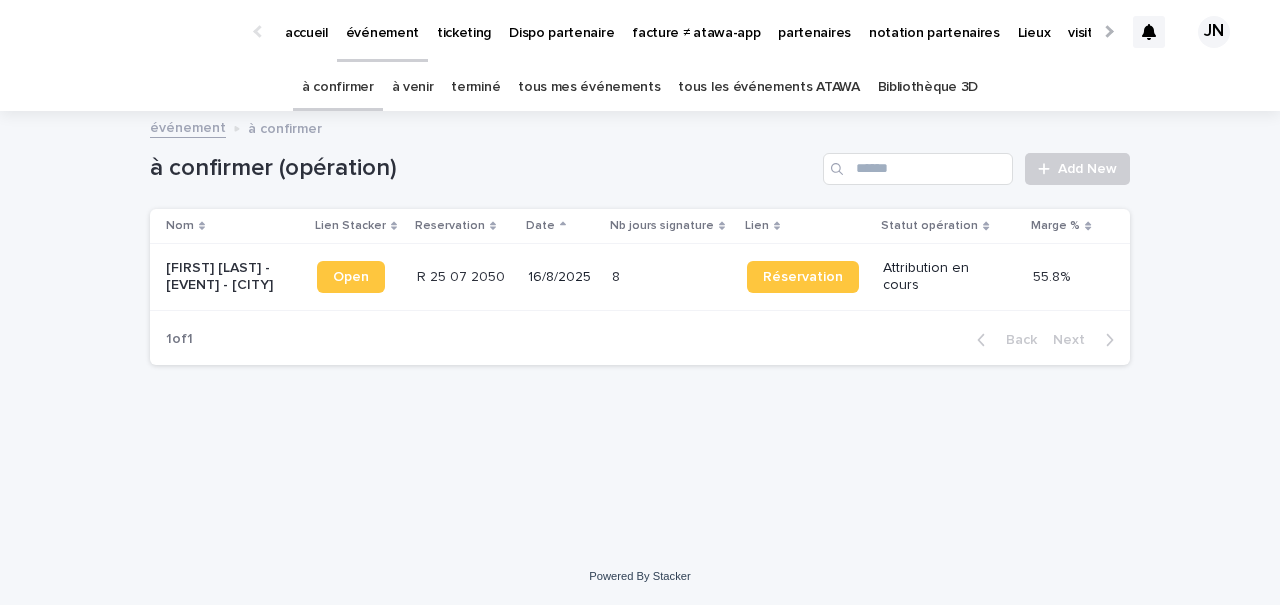 click on "tous mes événements" at bounding box center [589, 87] 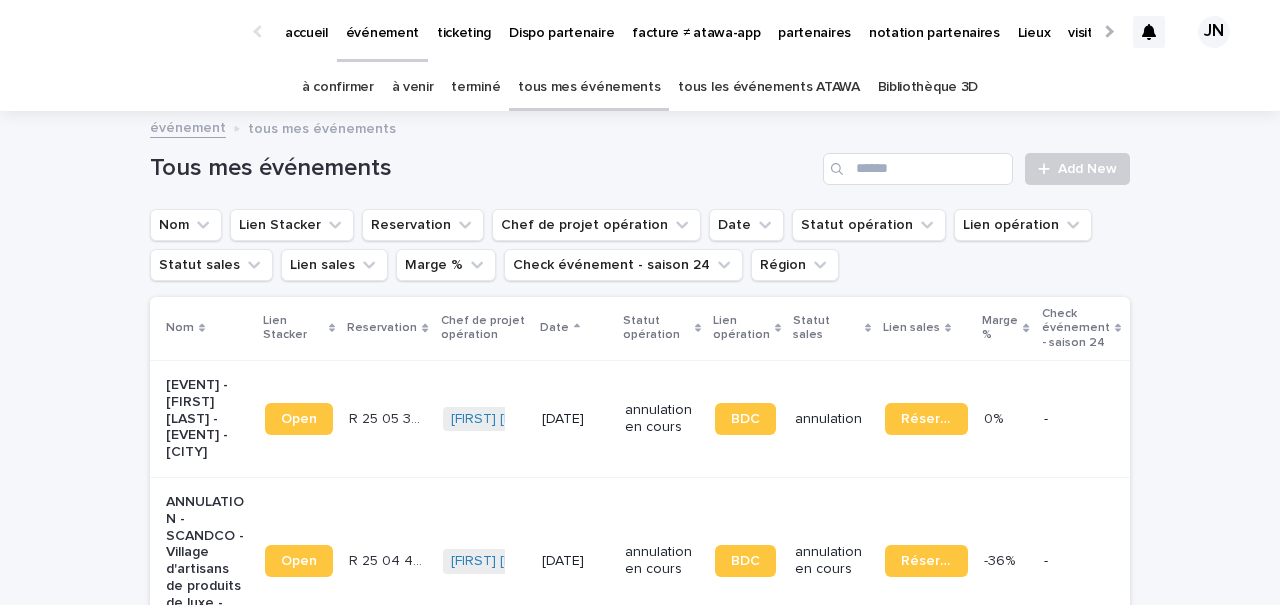 click on "terminé" at bounding box center [475, 87] 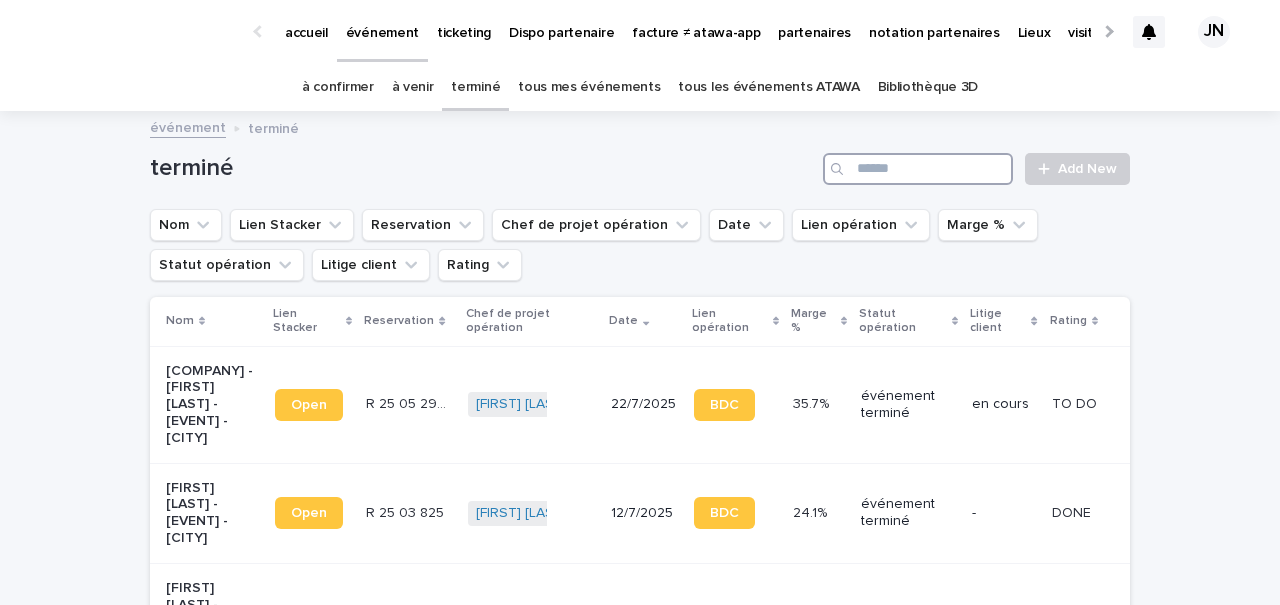 click at bounding box center [918, 169] 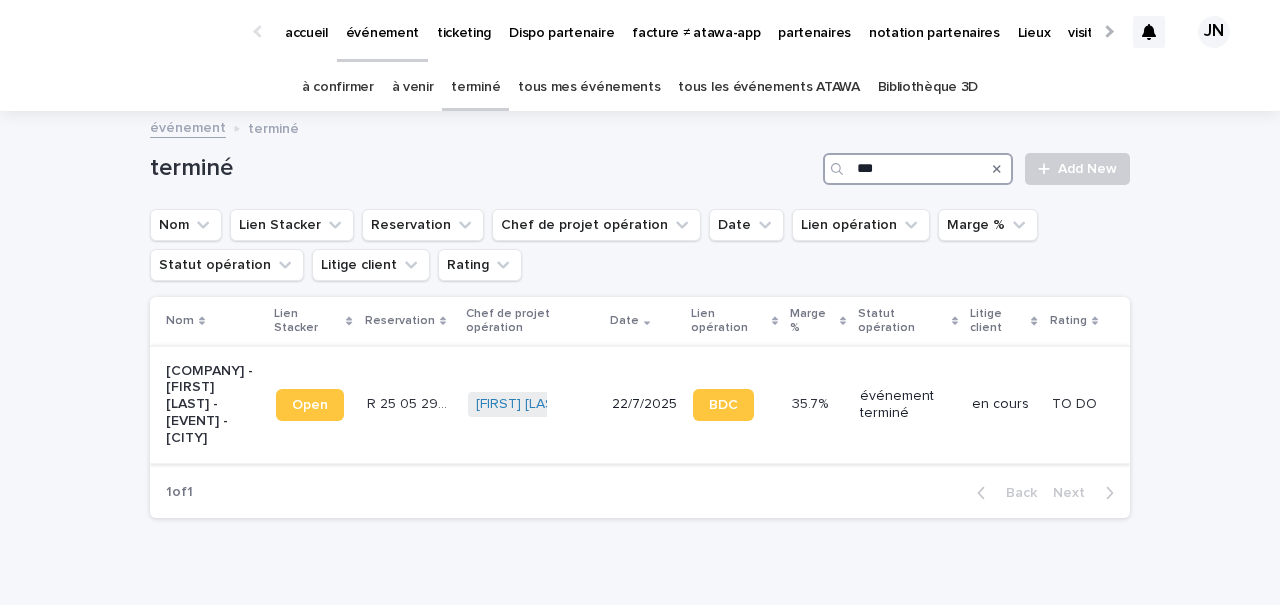 type on "***" 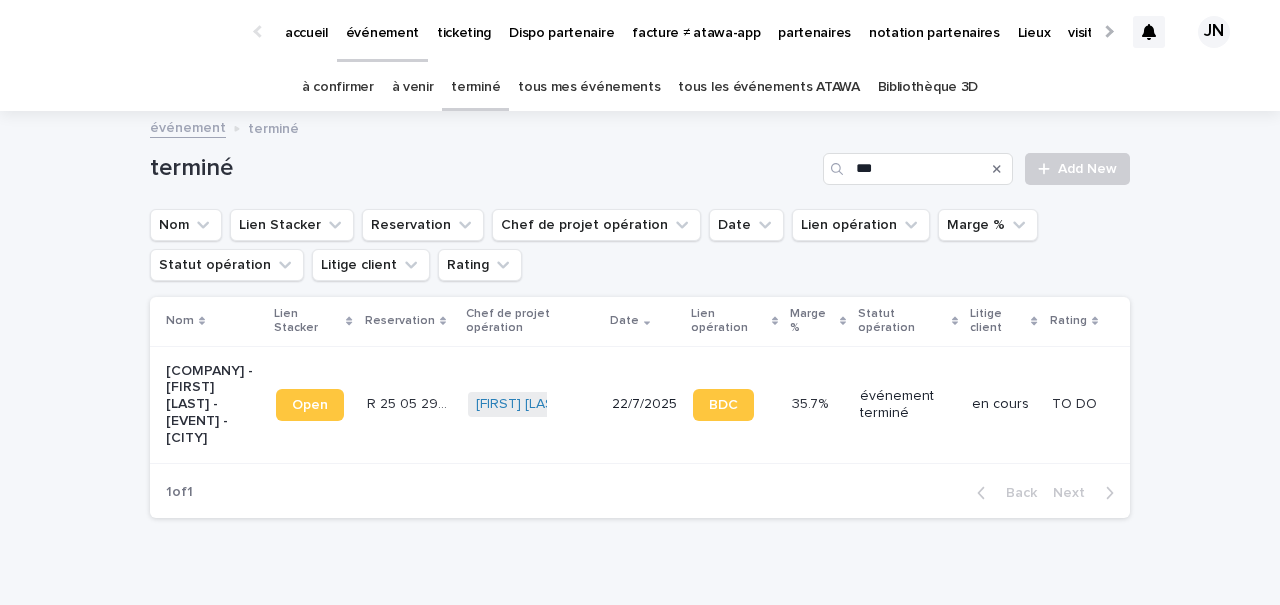 click on "R 25 05 2908 R 25 05 2908" at bounding box center (409, 404) 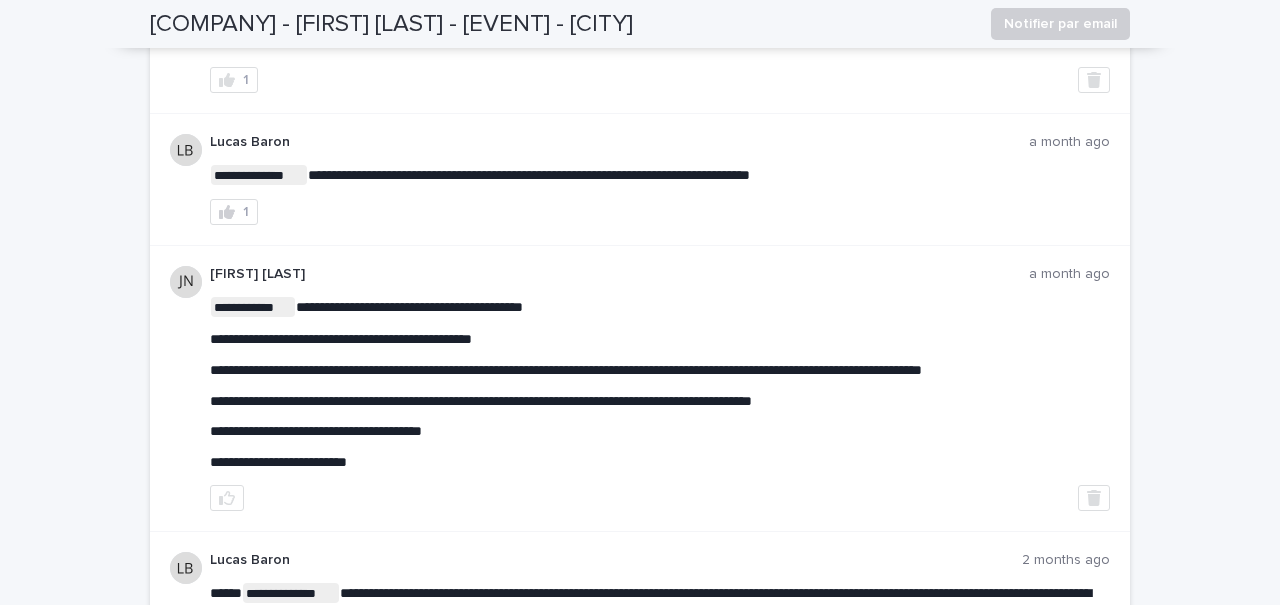 scroll, scrollTop: 0, scrollLeft: 0, axis: both 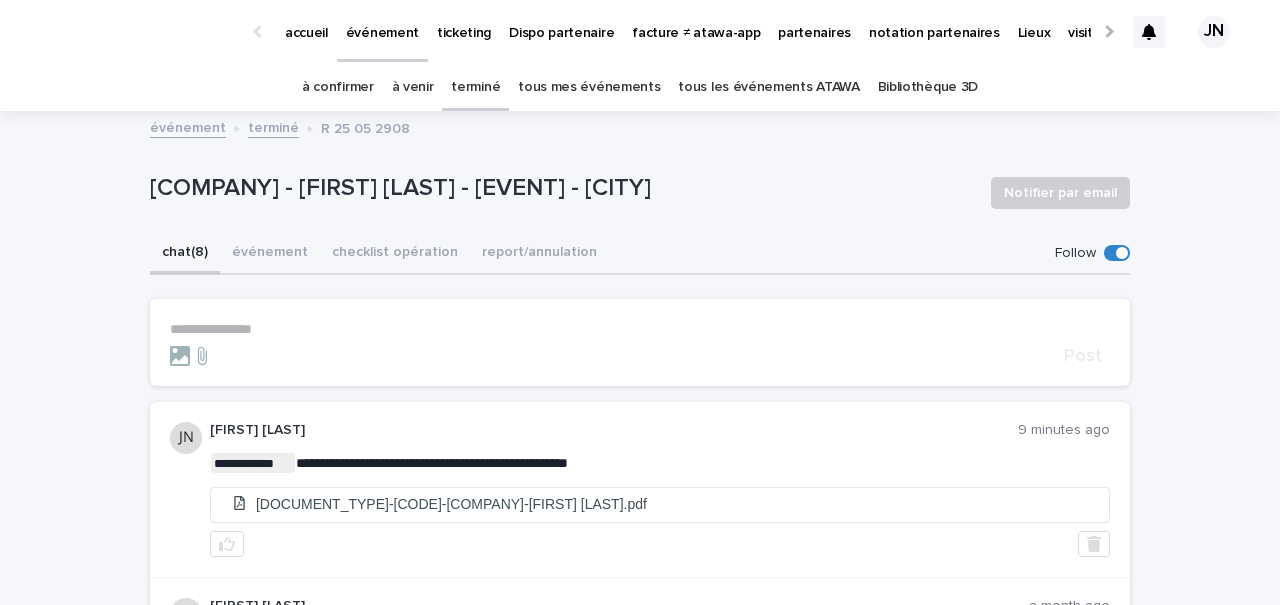 click on "**********" at bounding box center (640, 329) 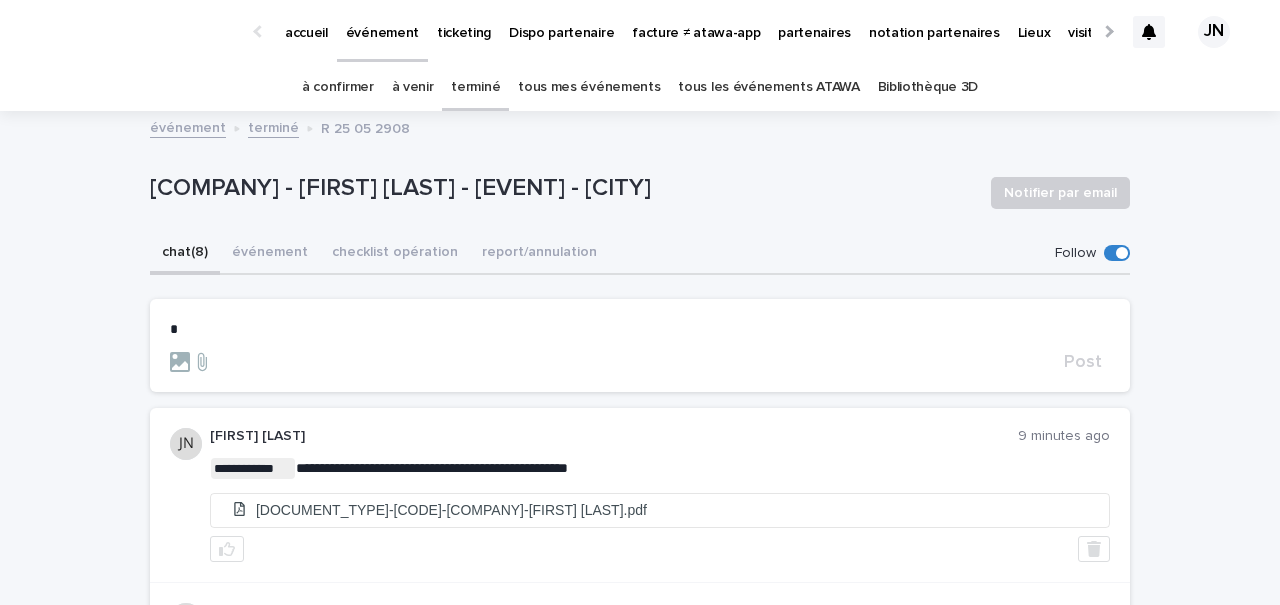 type 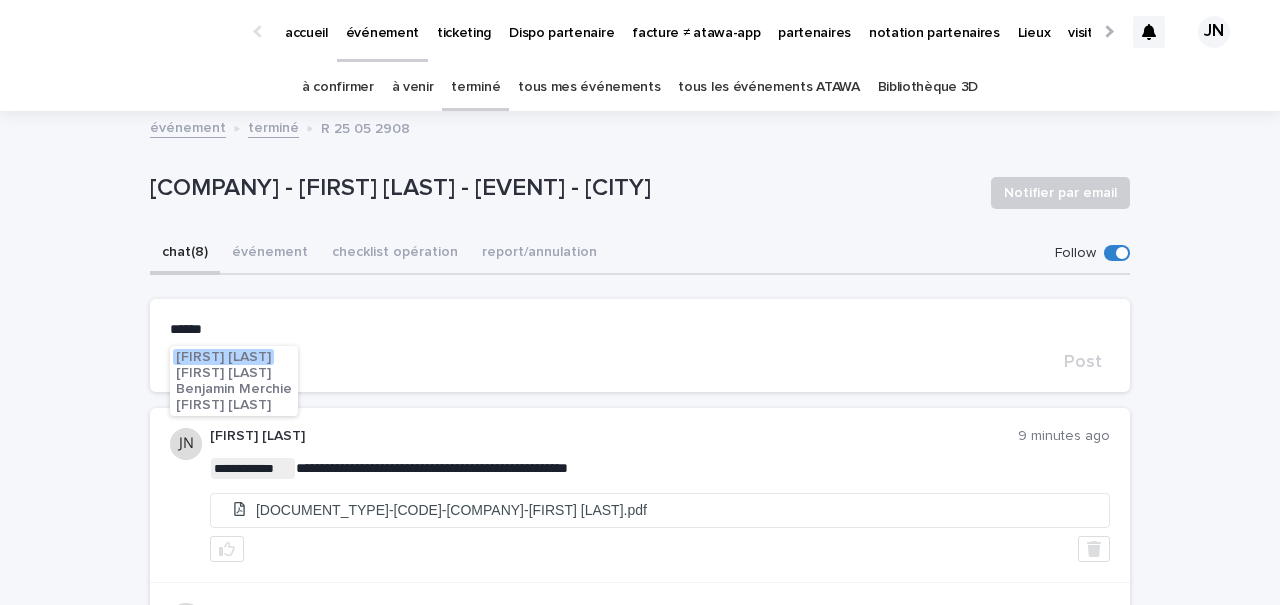 click on "Benjamin Merchie" at bounding box center [234, 389] 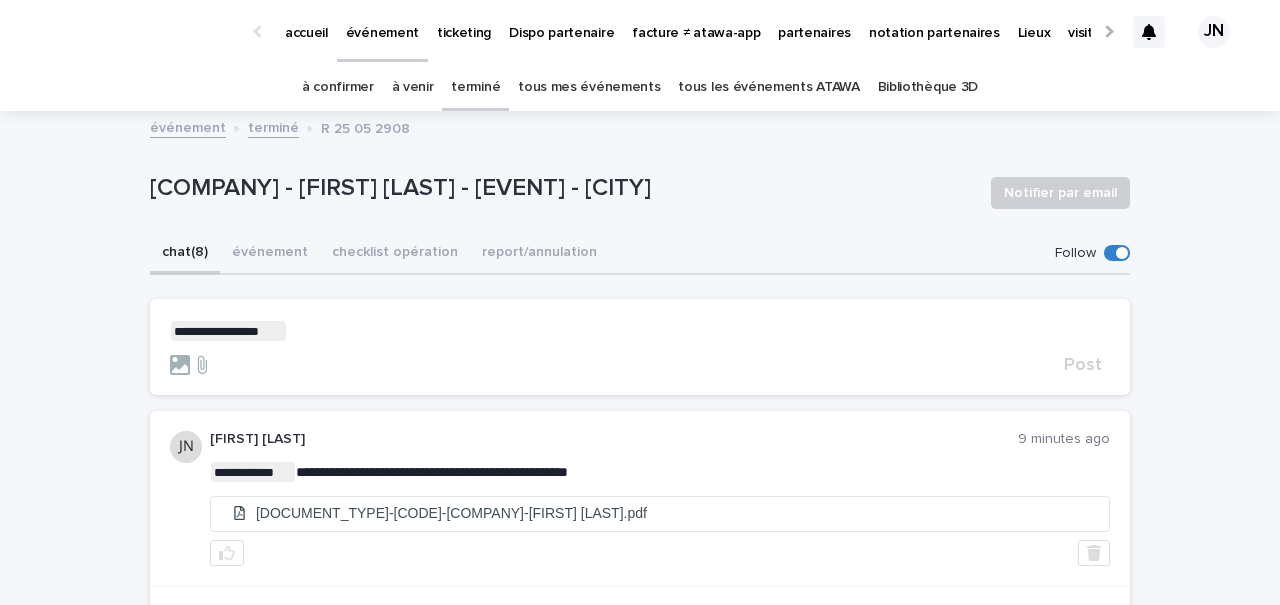 click on "**********" at bounding box center (640, 331) 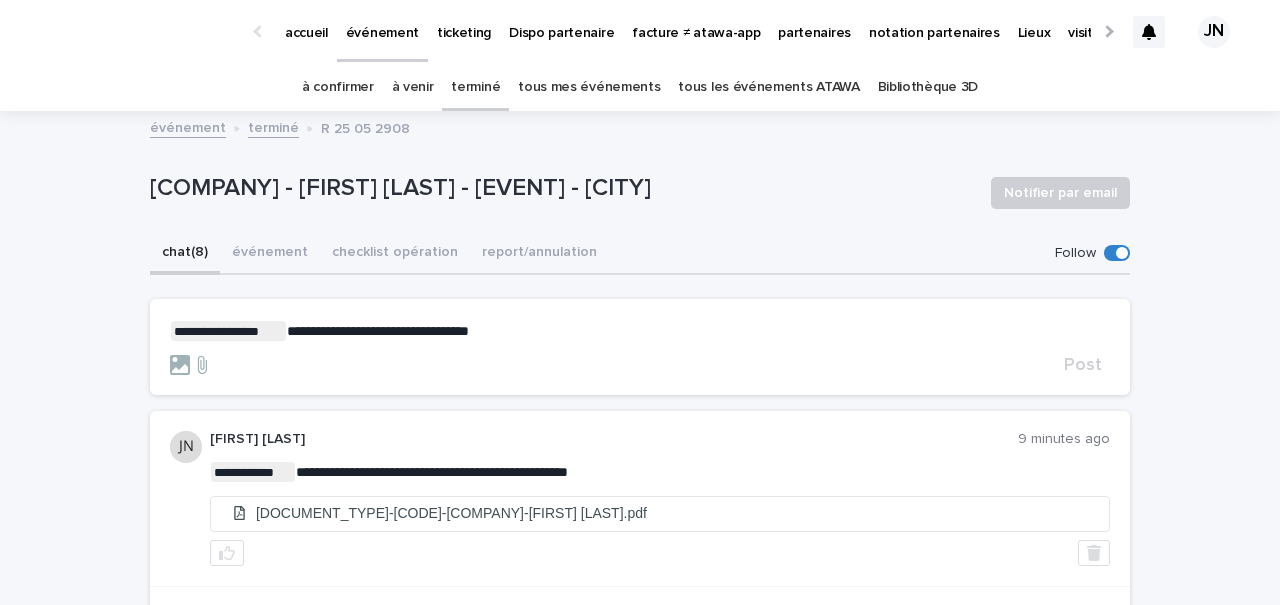 click on "**********" at bounding box center (378, 331) 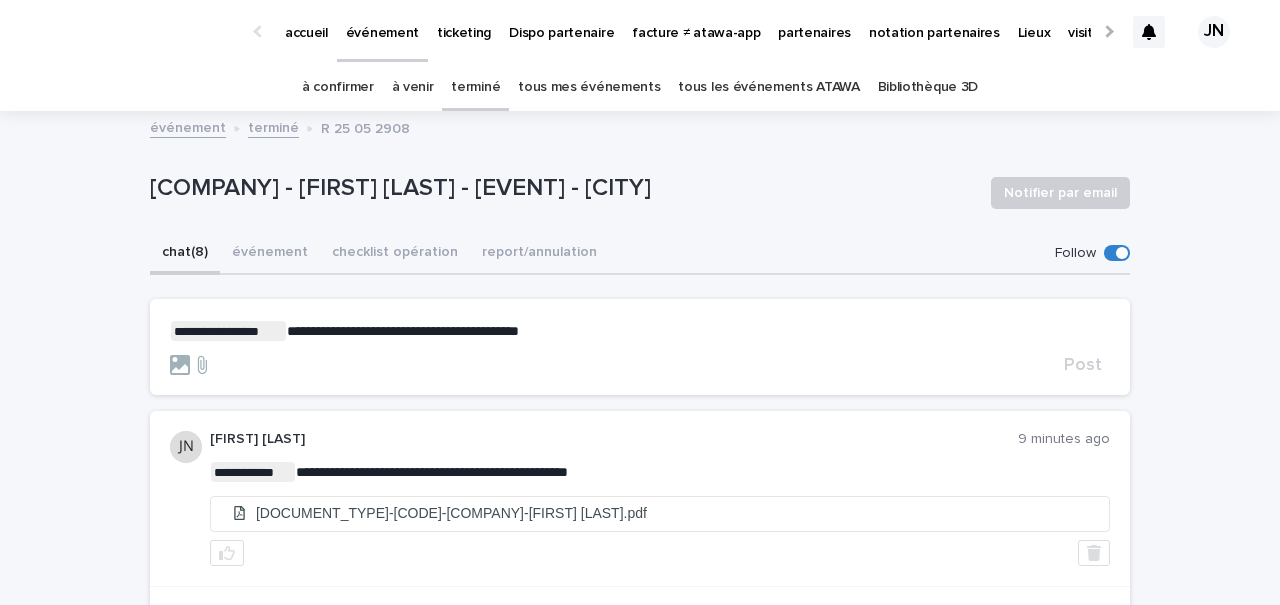 click on "**********" at bounding box center (640, 331) 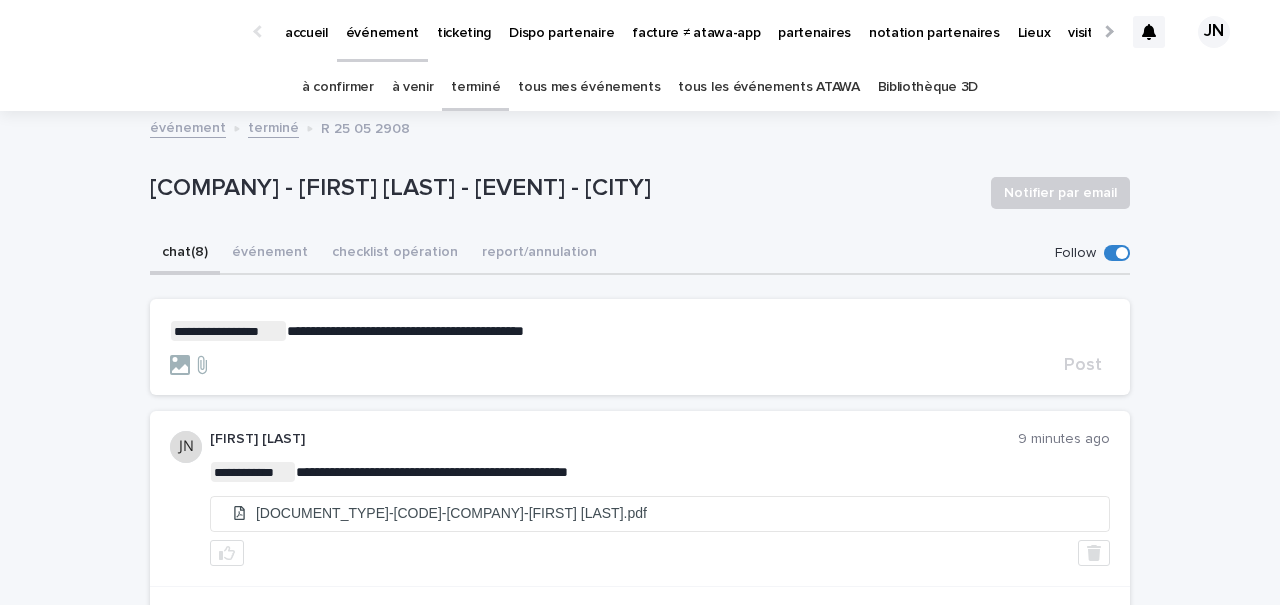 click on "**********" at bounding box center [405, 331] 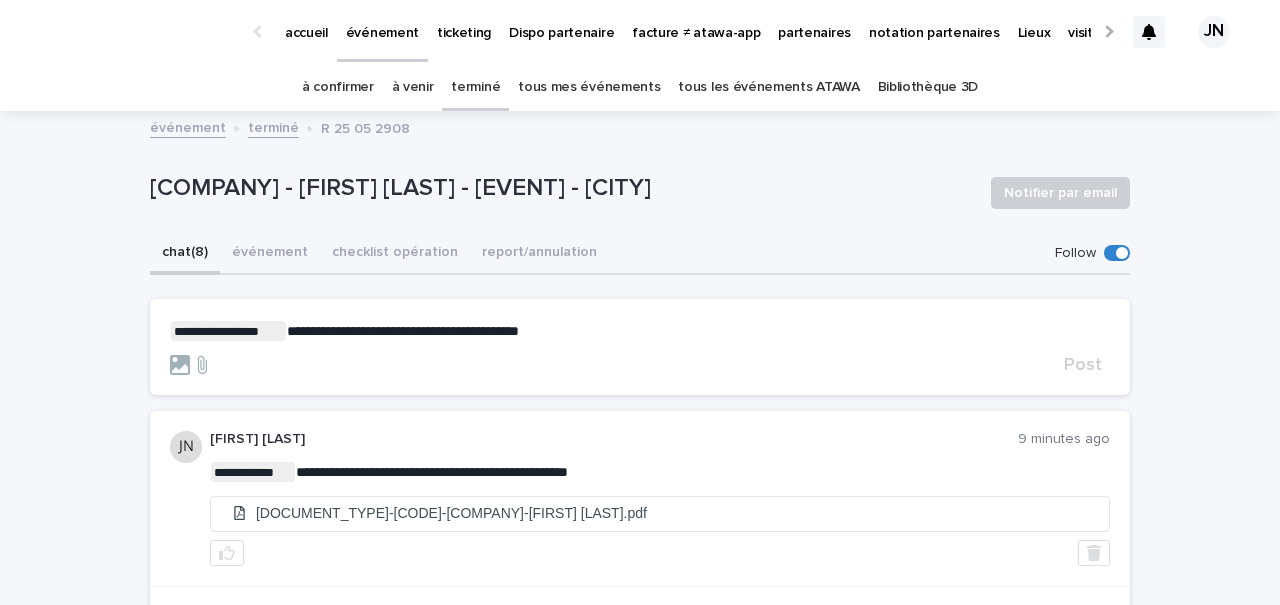 click on "**********" at bounding box center [640, 331] 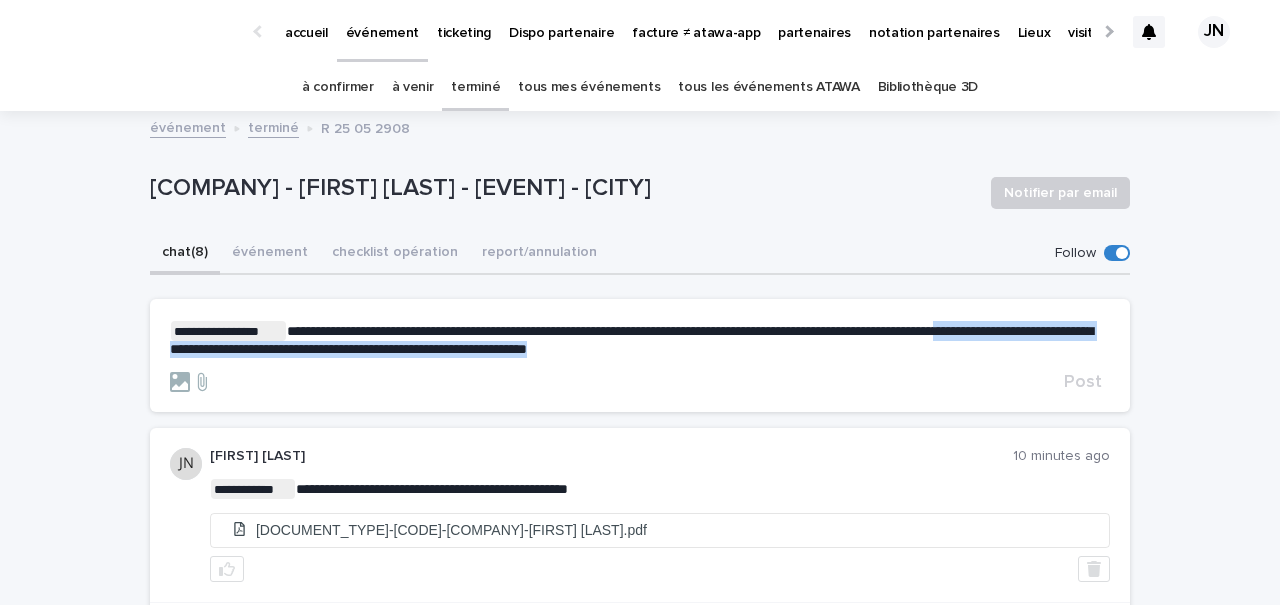 drag, startPoint x: 793, startPoint y: 350, endPoint x: 1071, endPoint y: 332, distance: 278.58212 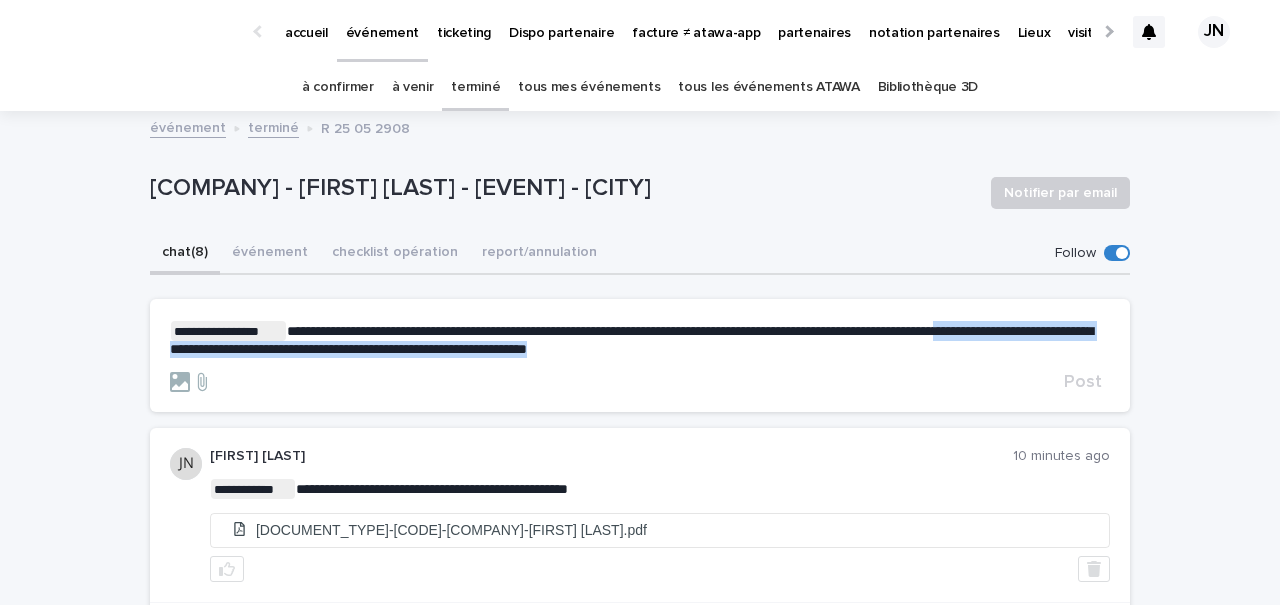 click on "**********" at bounding box center [640, 339] 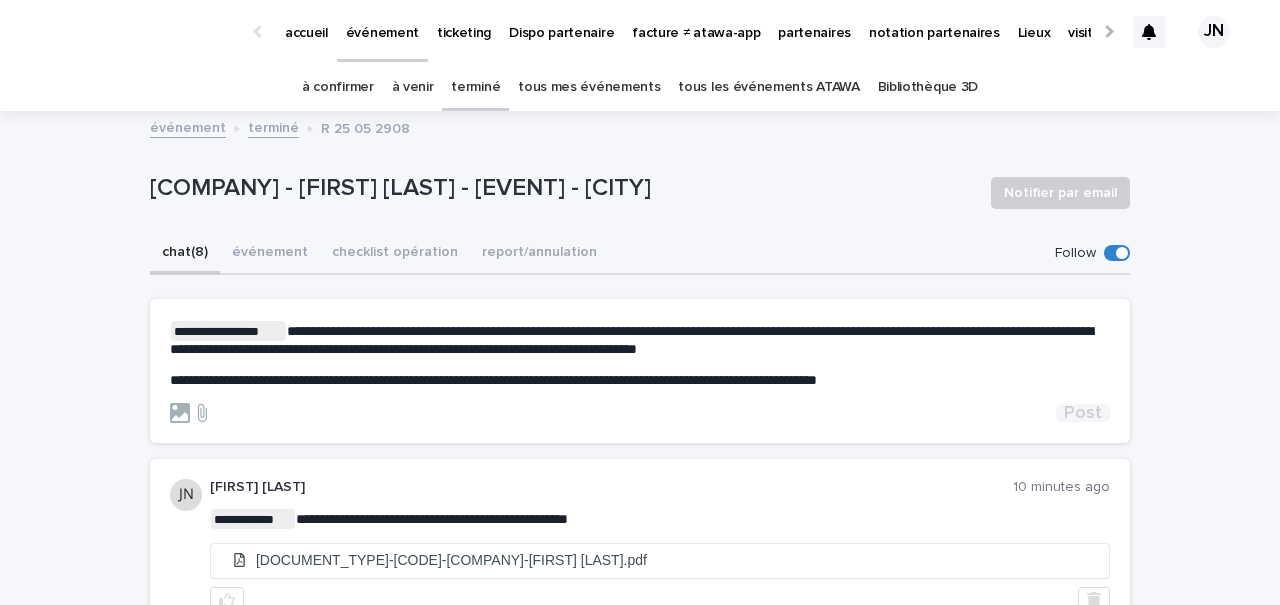 click on "Post" at bounding box center (1083, 413) 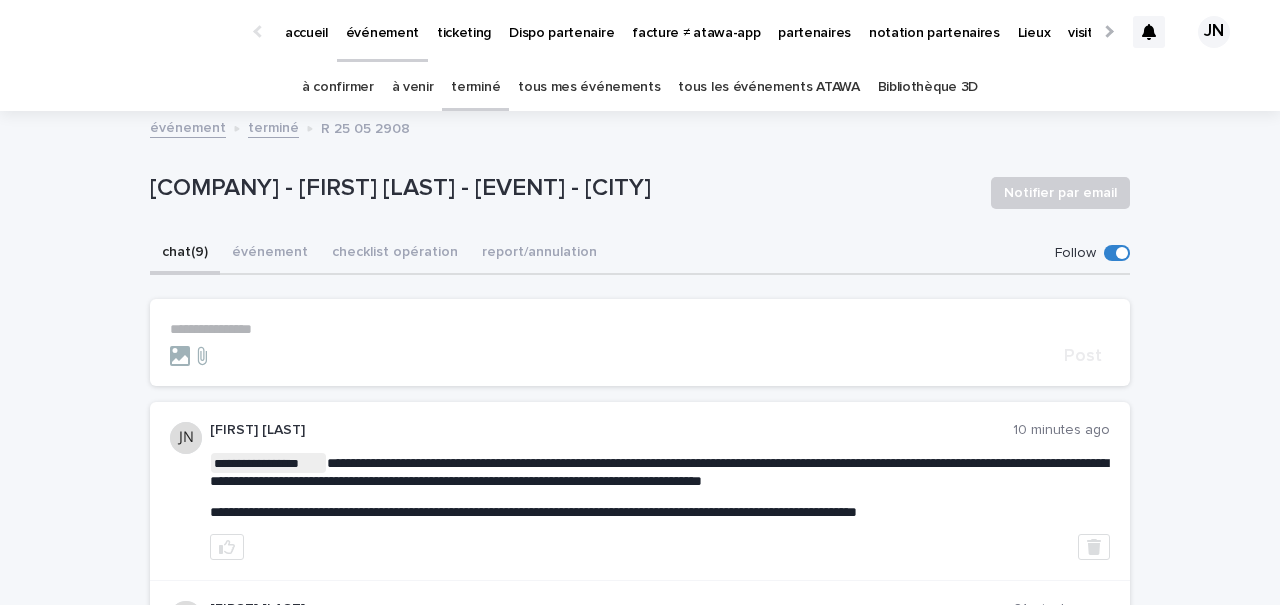 click on "partenaires" at bounding box center [814, 31] 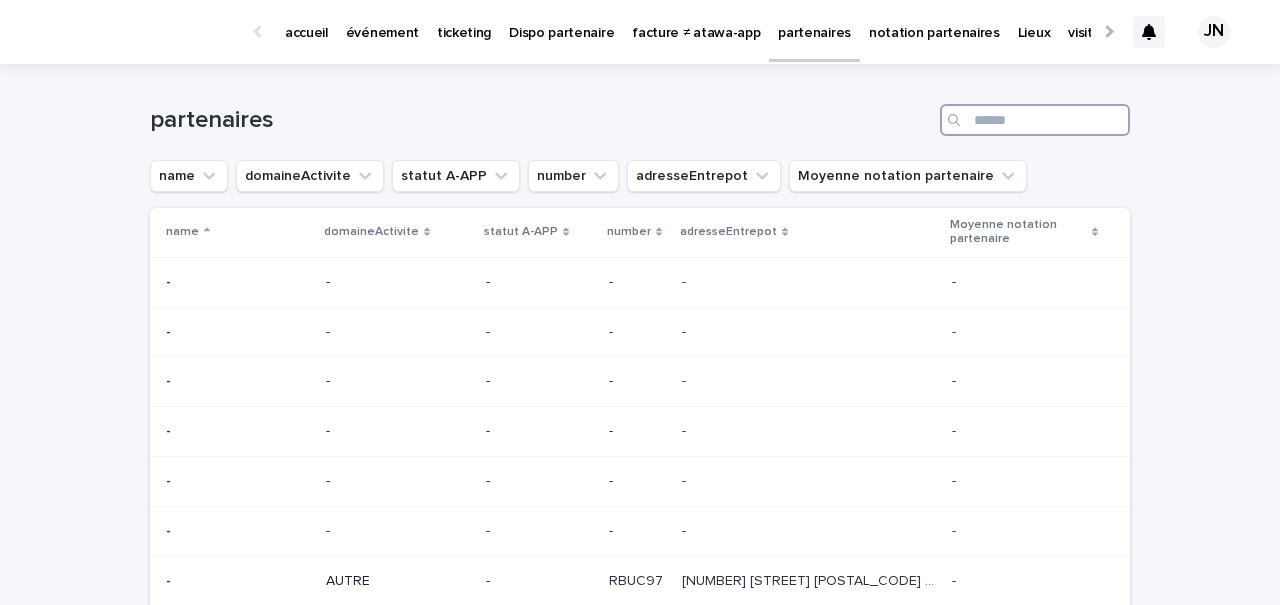 click at bounding box center [1035, 120] 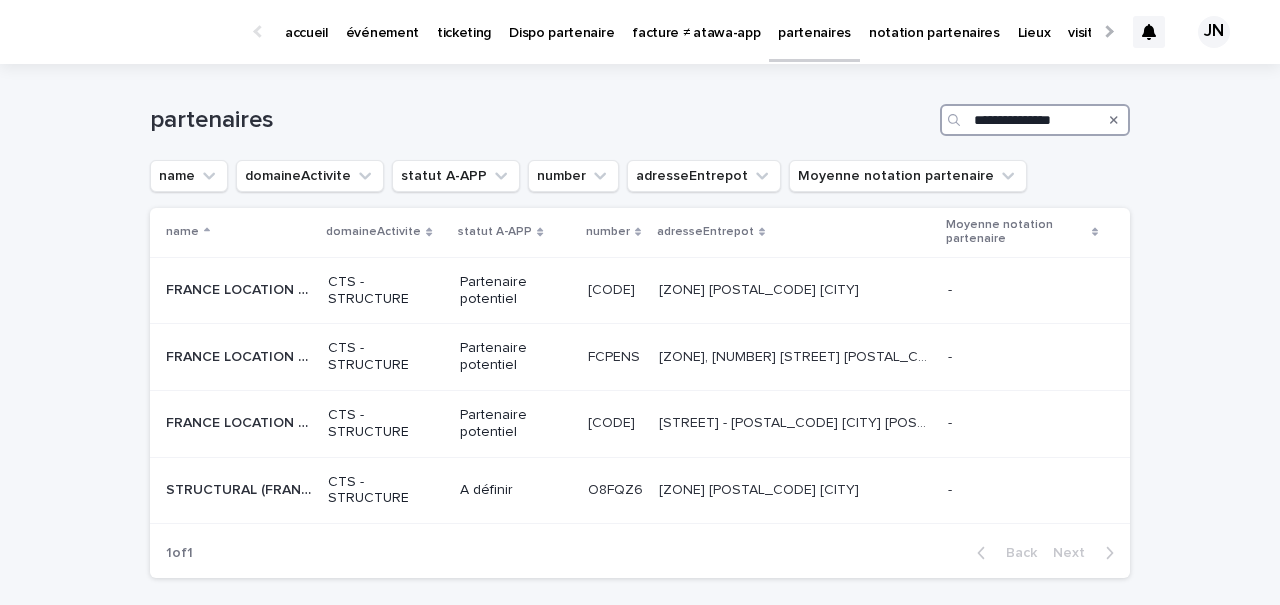 type on "**********" 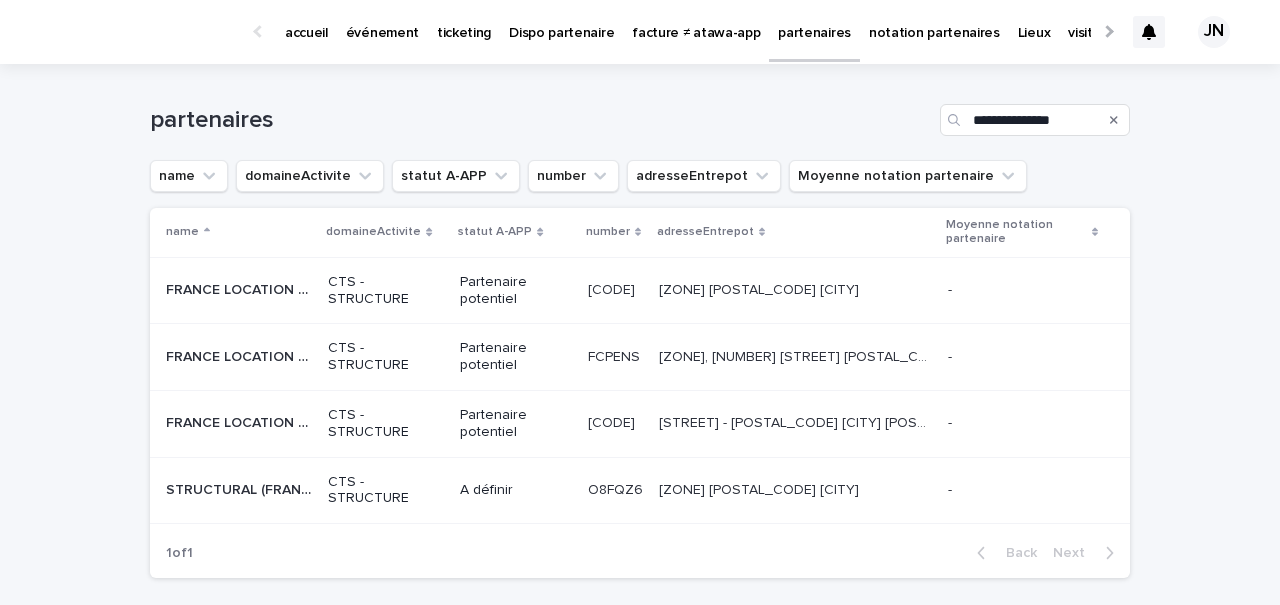 click on "partenaires" at bounding box center [541, 120] 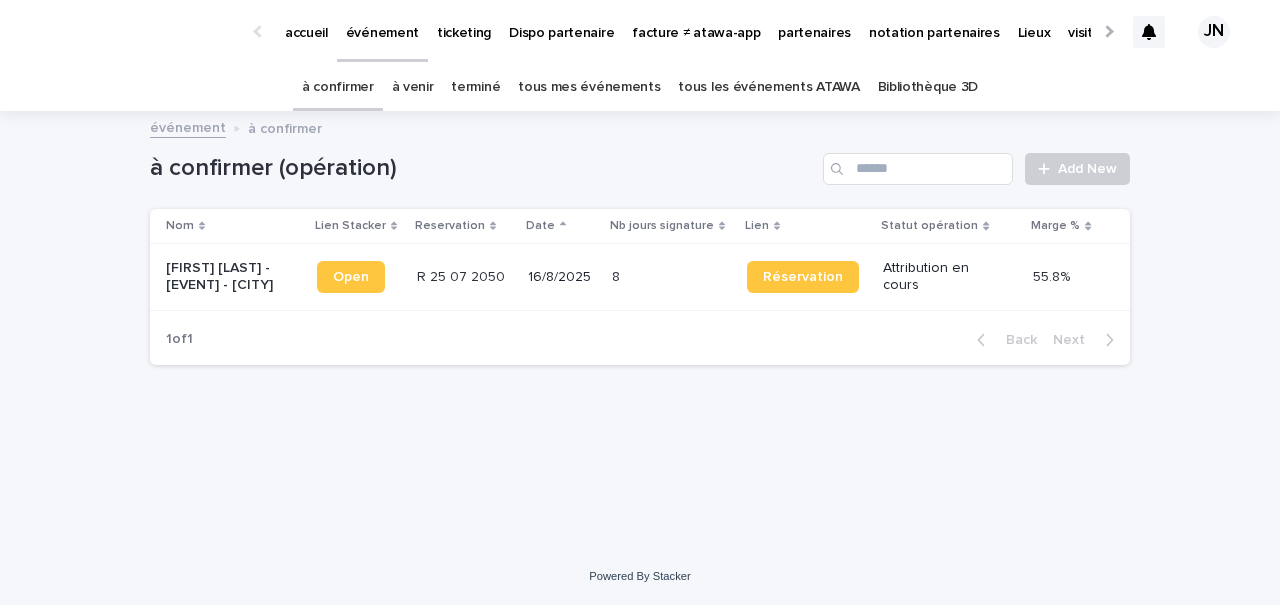 click on "terminé" at bounding box center [475, 87] 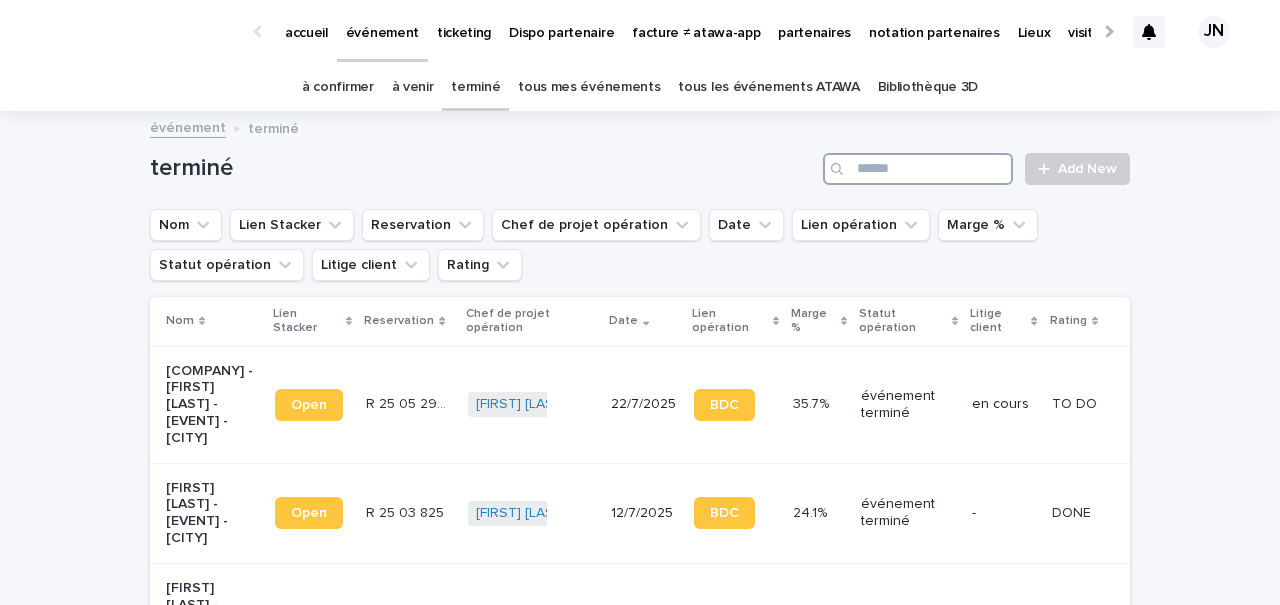 click at bounding box center (918, 169) 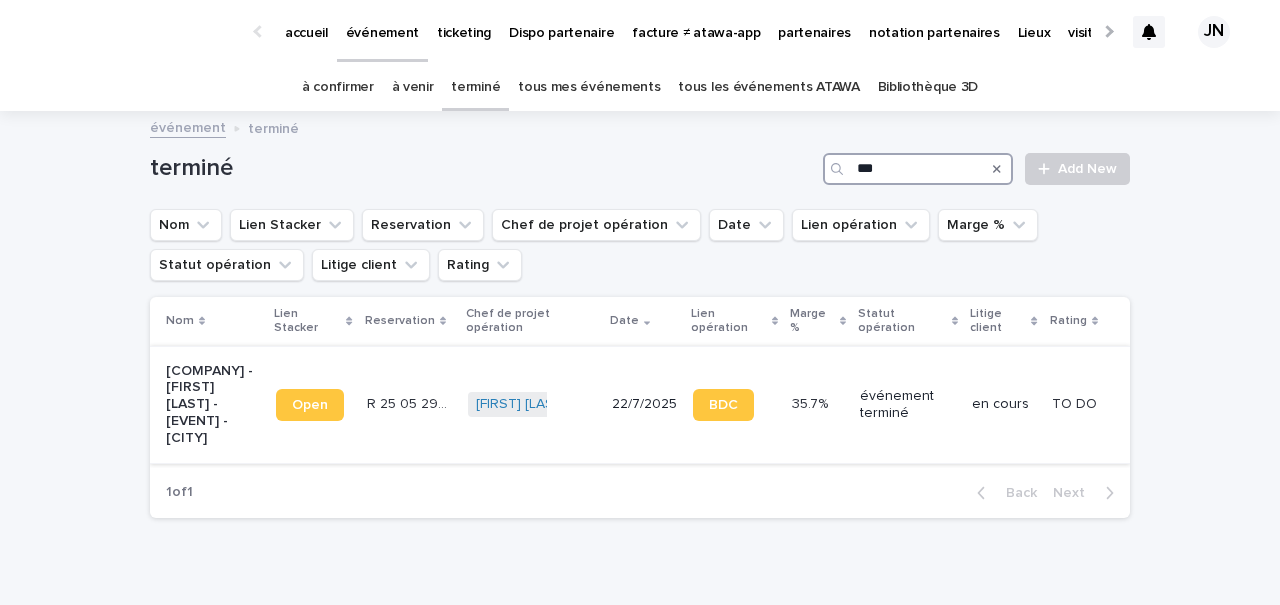 type on "***" 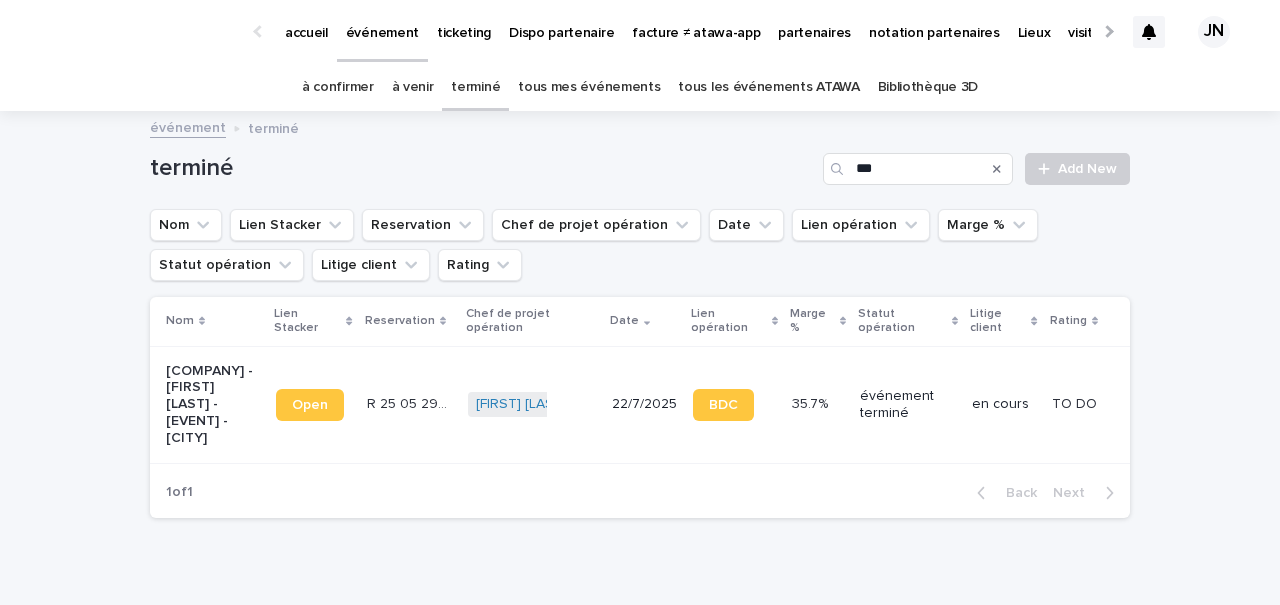 click on "Jeanne Nogrix   + 0" at bounding box center (532, 404) 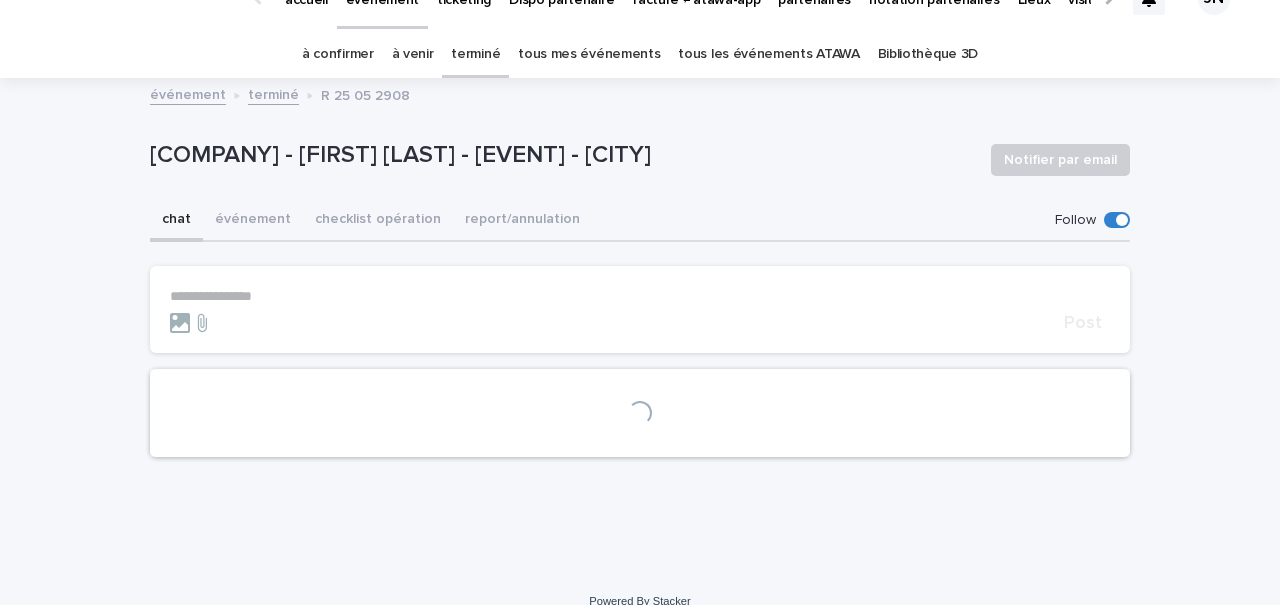 scroll, scrollTop: 35, scrollLeft: 0, axis: vertical 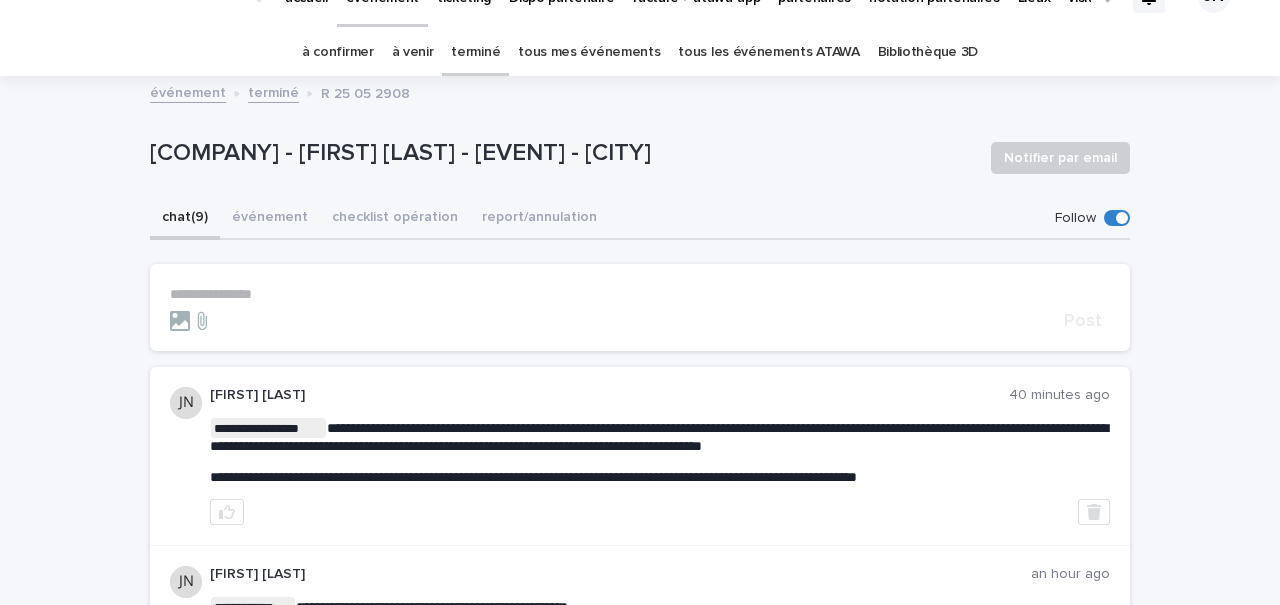click on "**********" at bounding box center [640, 294] 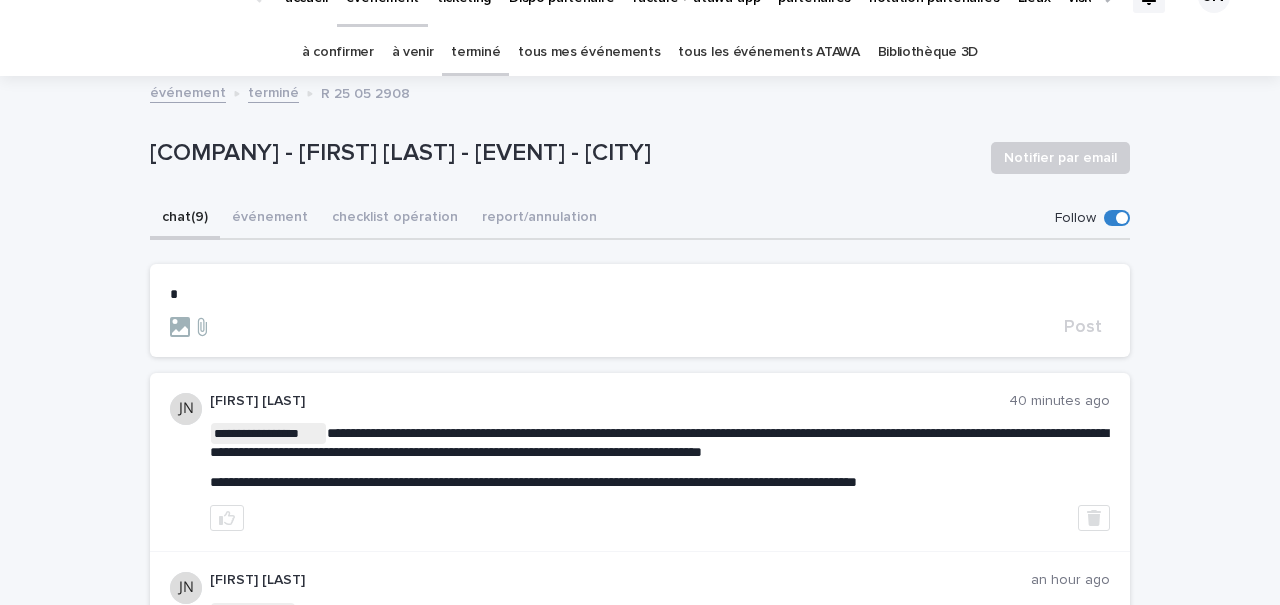 type 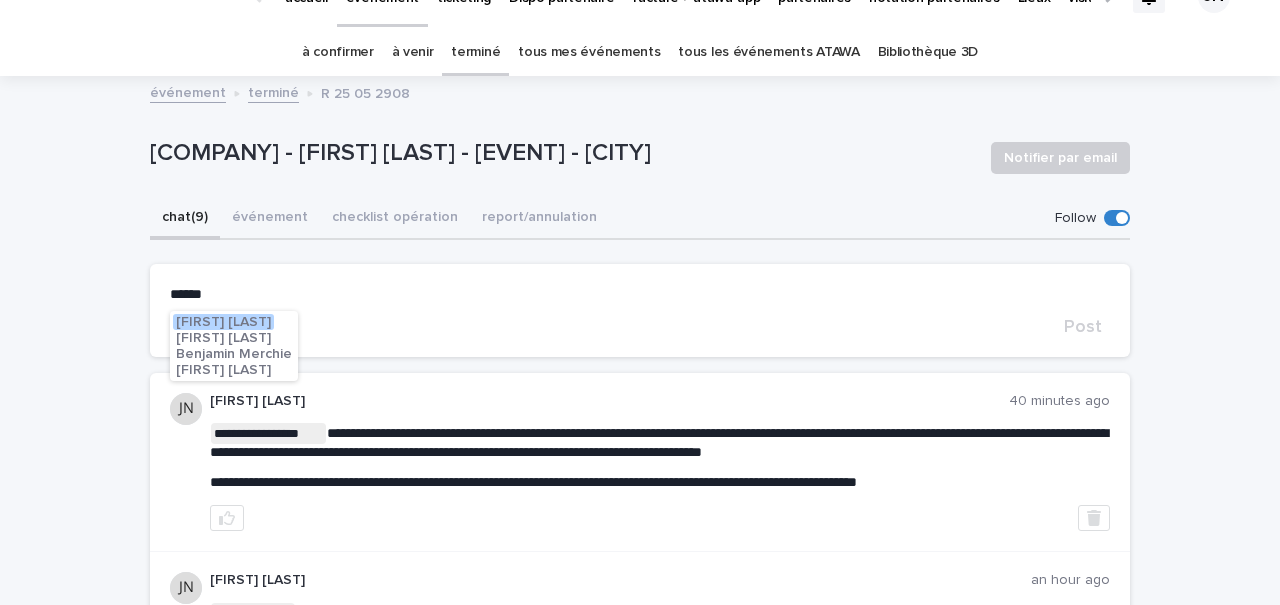 click on "Benjamin Merchie" at bounding box center (234, 354) 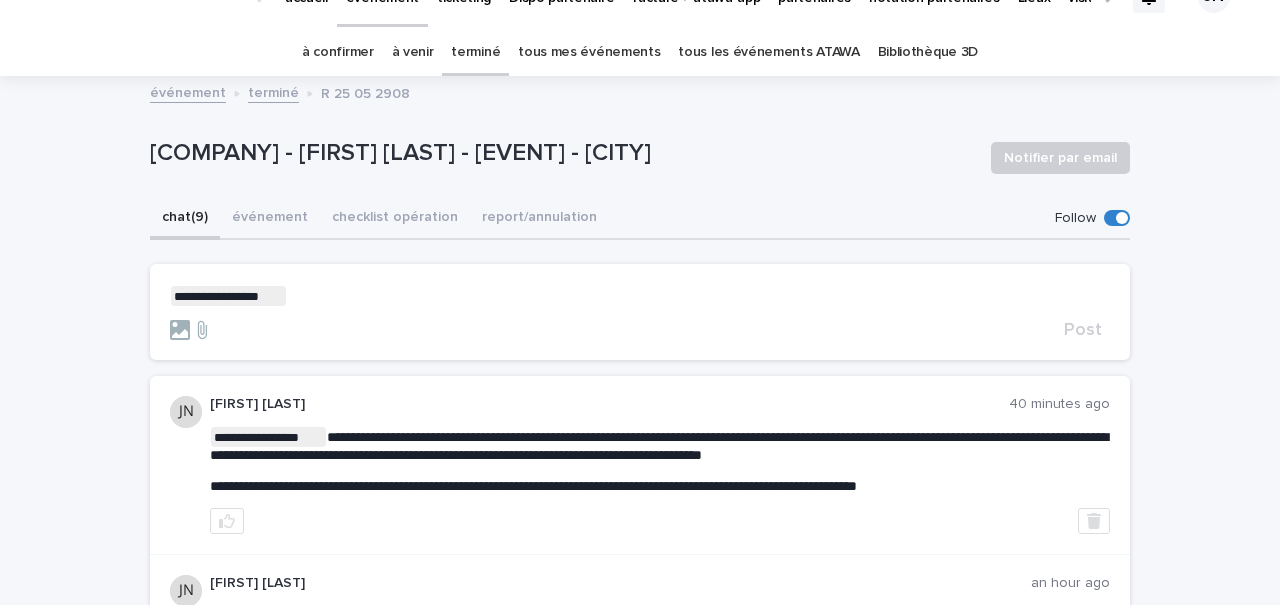 click on "**********" at bounding box center [640, 296] 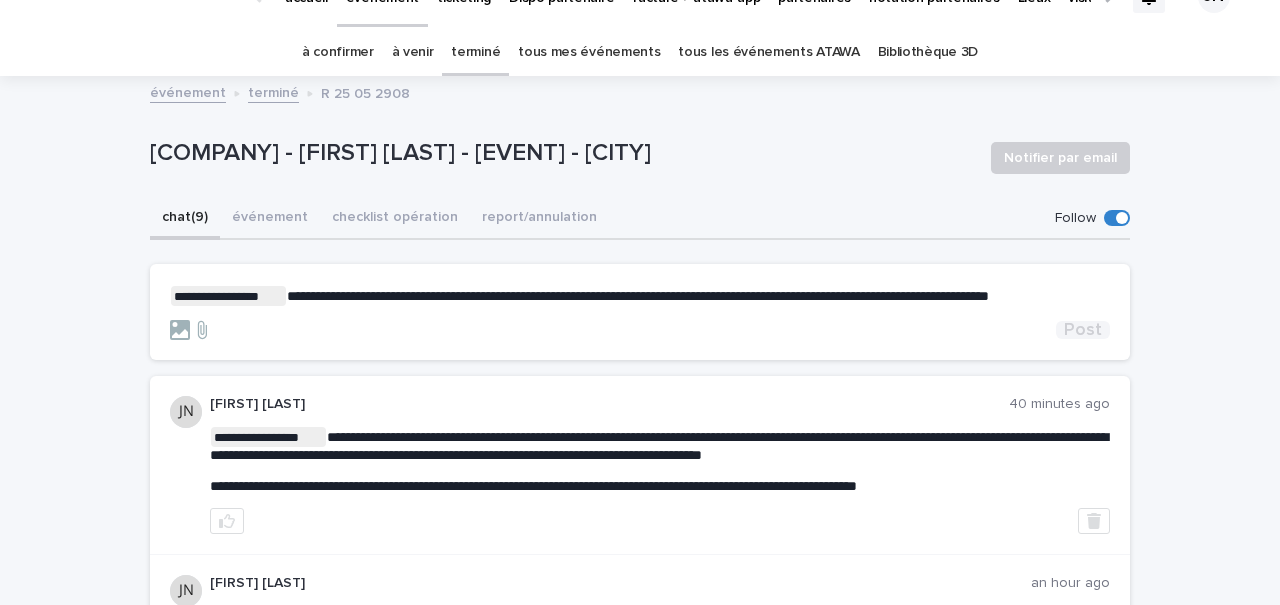 click on "Post" at bounding box center [1083, 330] 